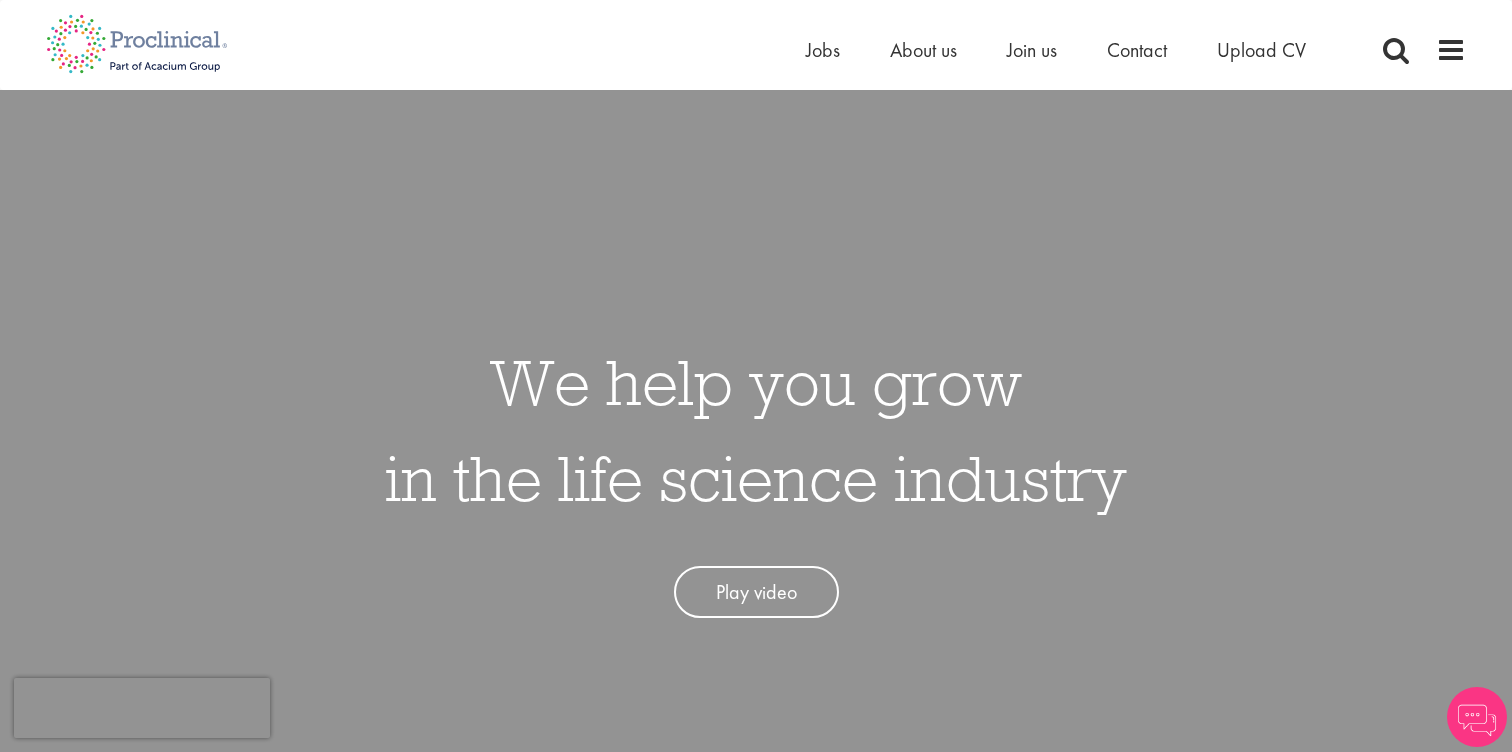scroll, scrollTop: 0, scrollLeft: 0, axis: both 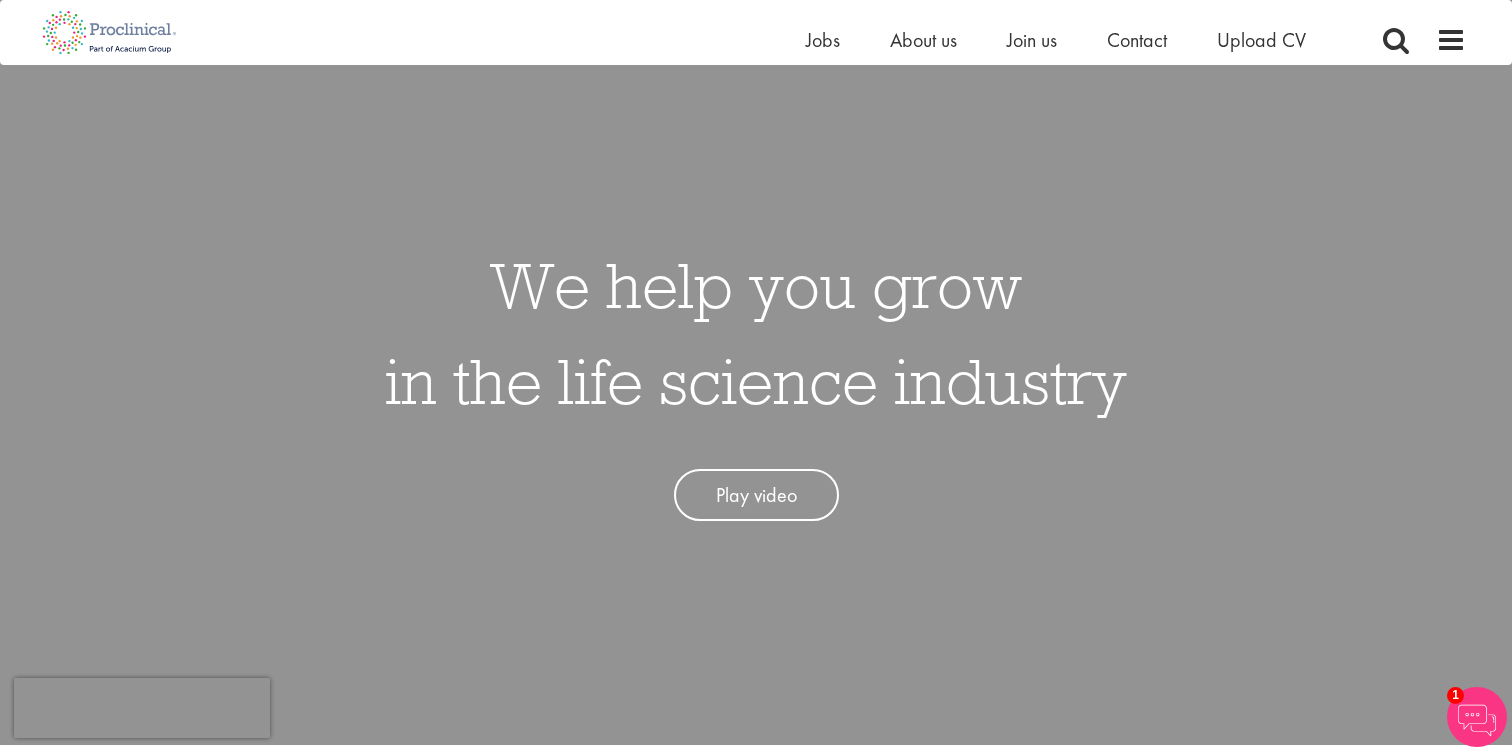 click on "Play video" at bounding box center (756, 495) 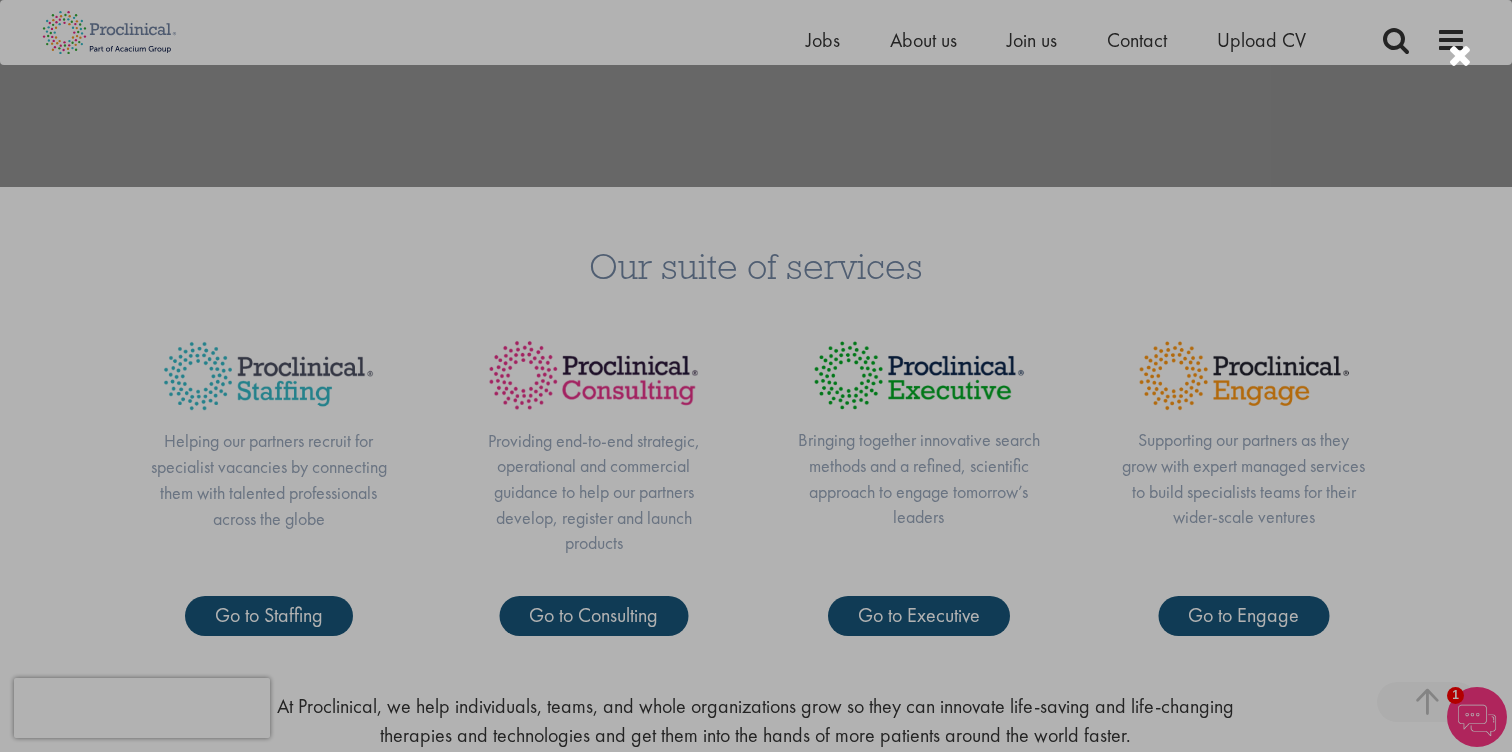 scroll, scrollTop: 642, scrollLeft: 0, axis: vertical 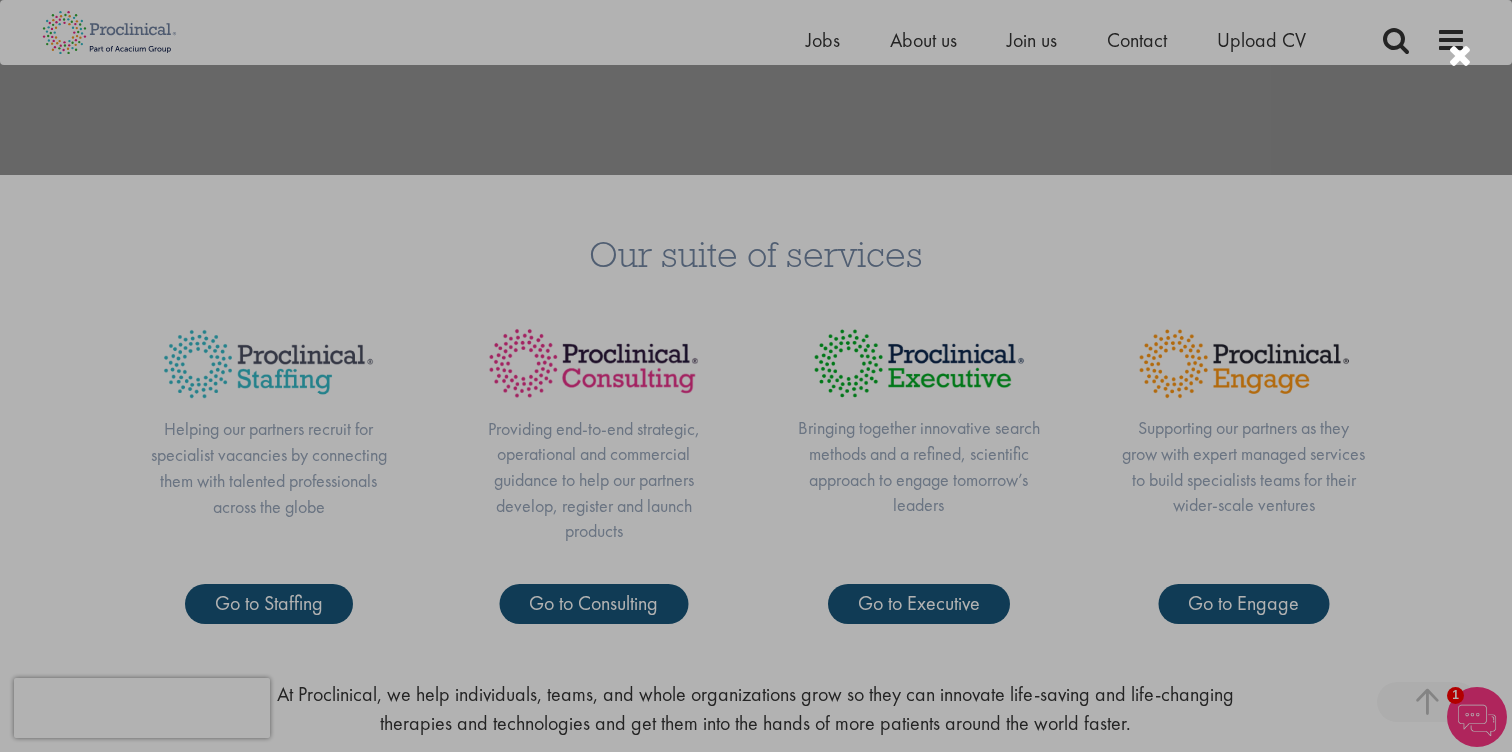 click at bounding box center [756, 376] 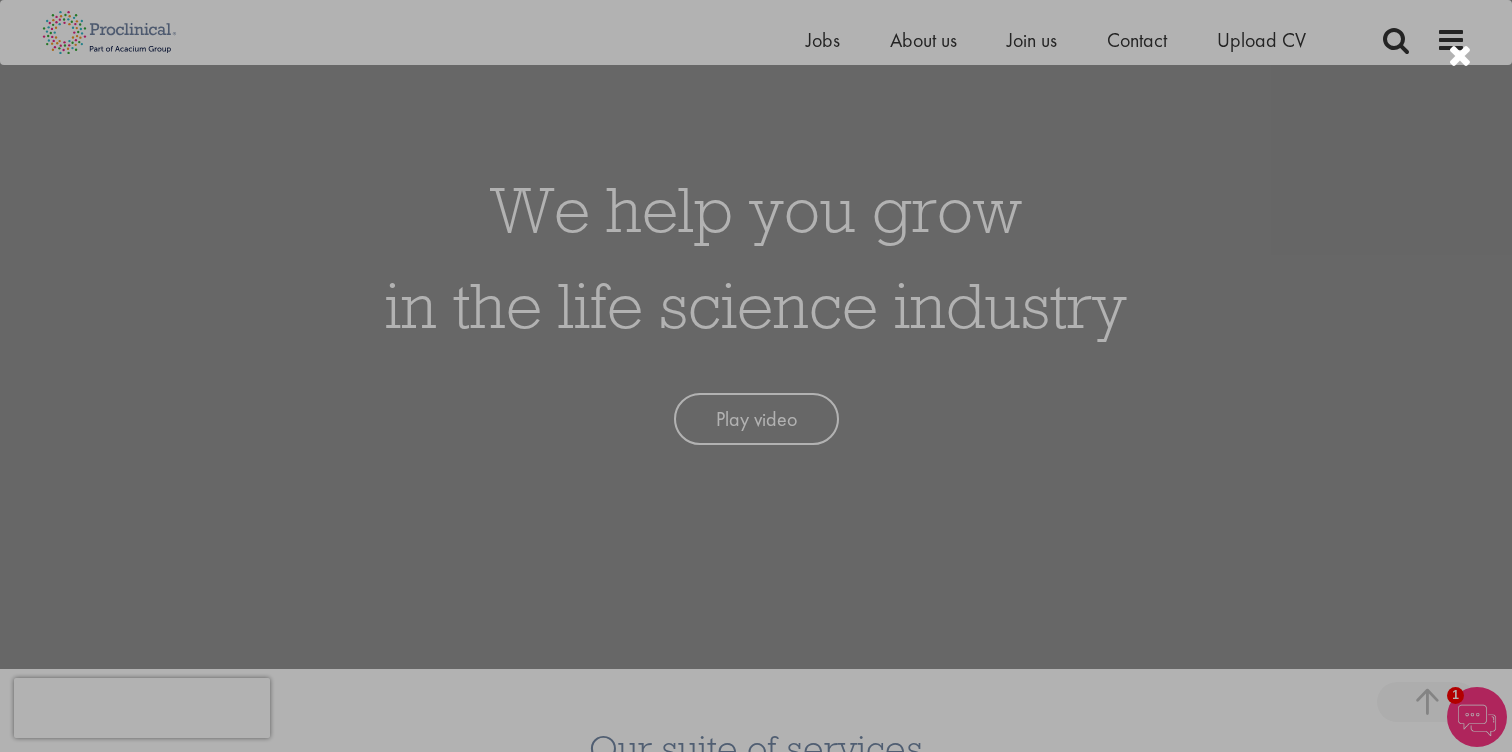 scroll, scrollTop: 0, scrollLeft: 0, axis: both 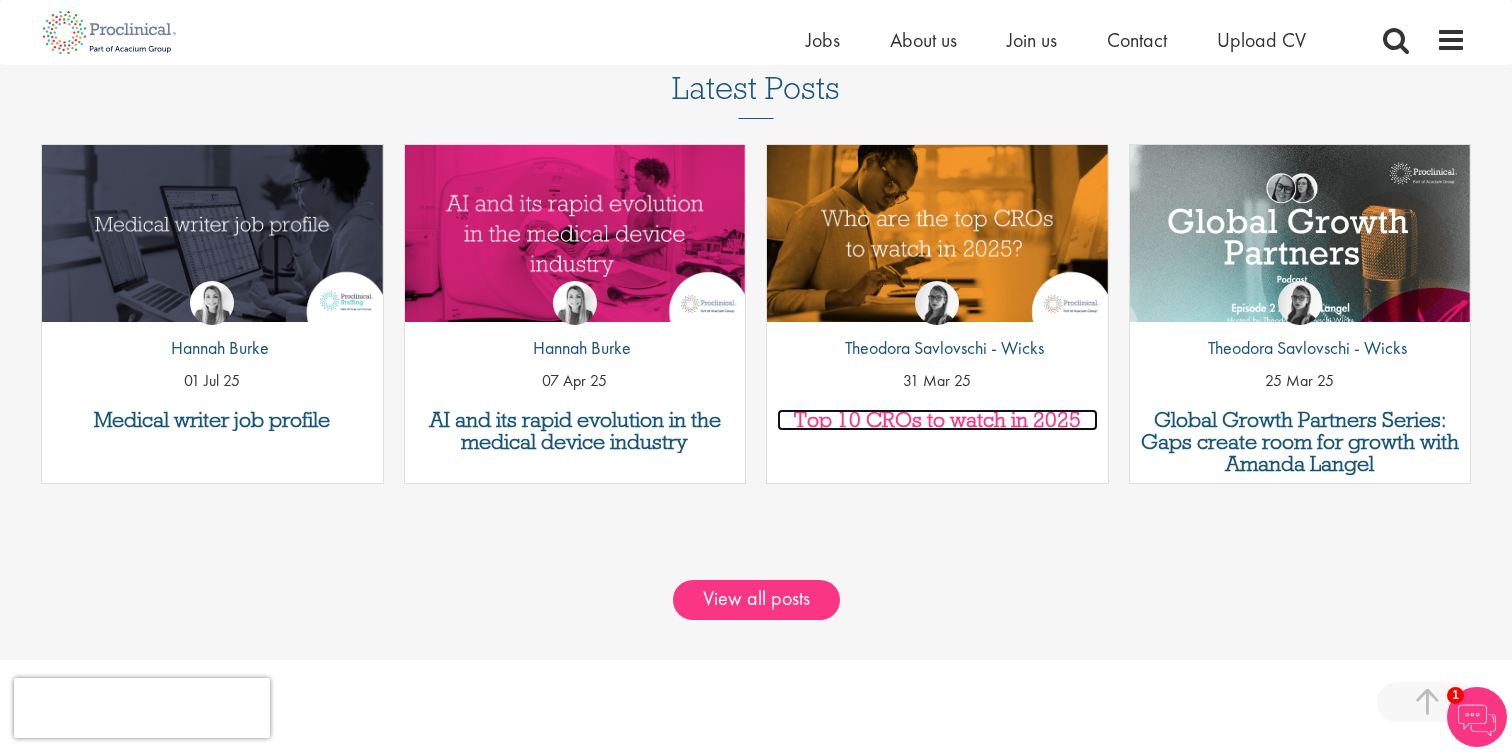 click on "Top 10 CROs to watch in 2025" at bounding box center (937, 420) 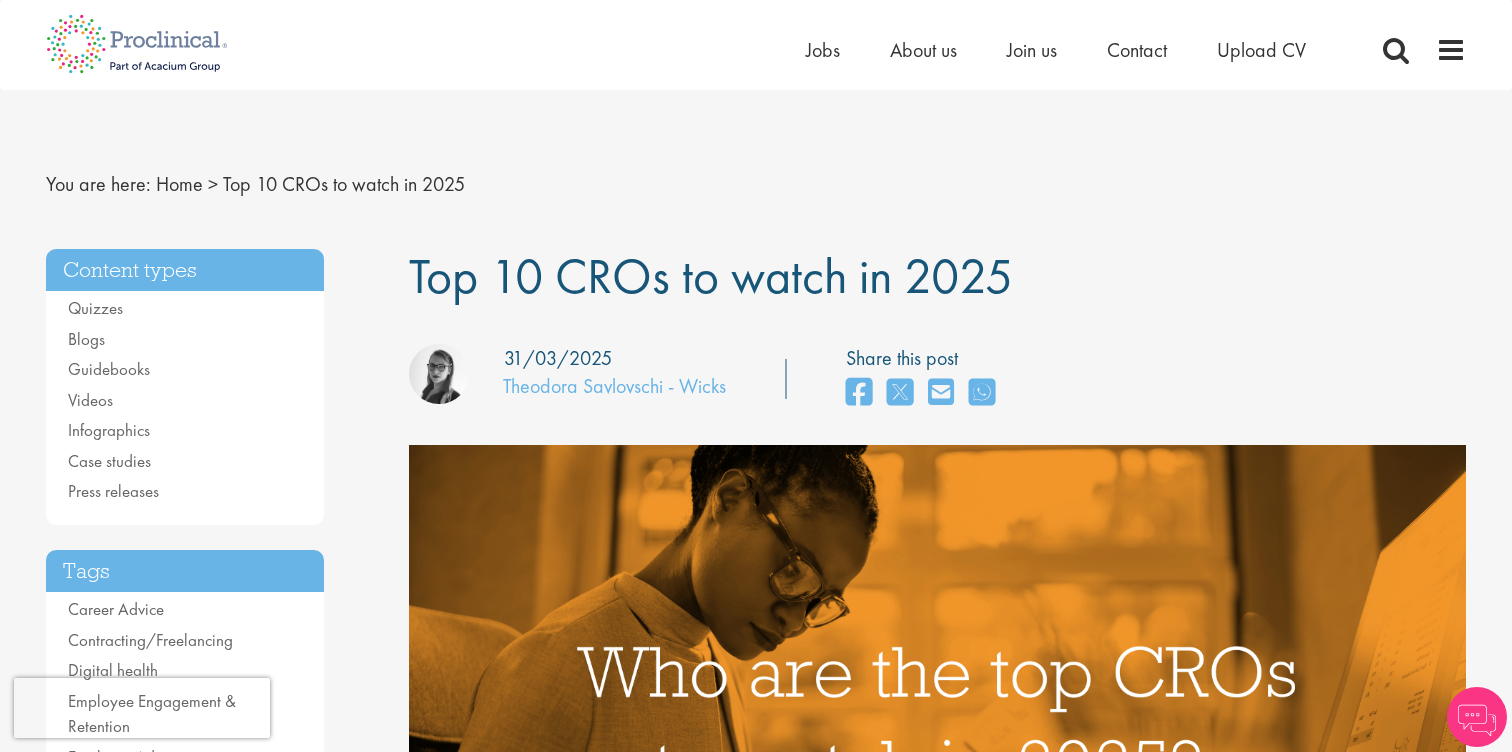 scroll, scrollTop: 0, scrollLeft: 0, axis: both 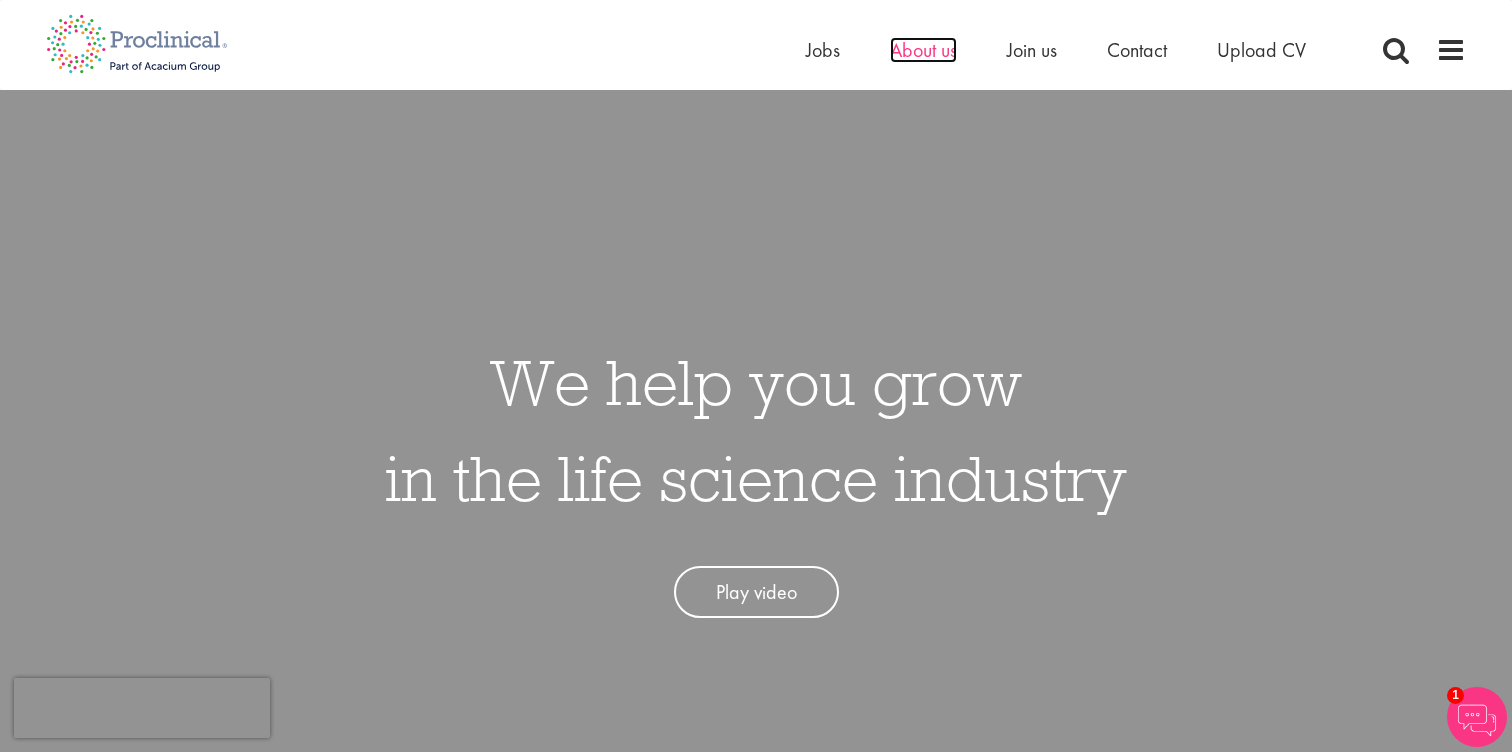 click on "About us" at bounding box center (923, 50) 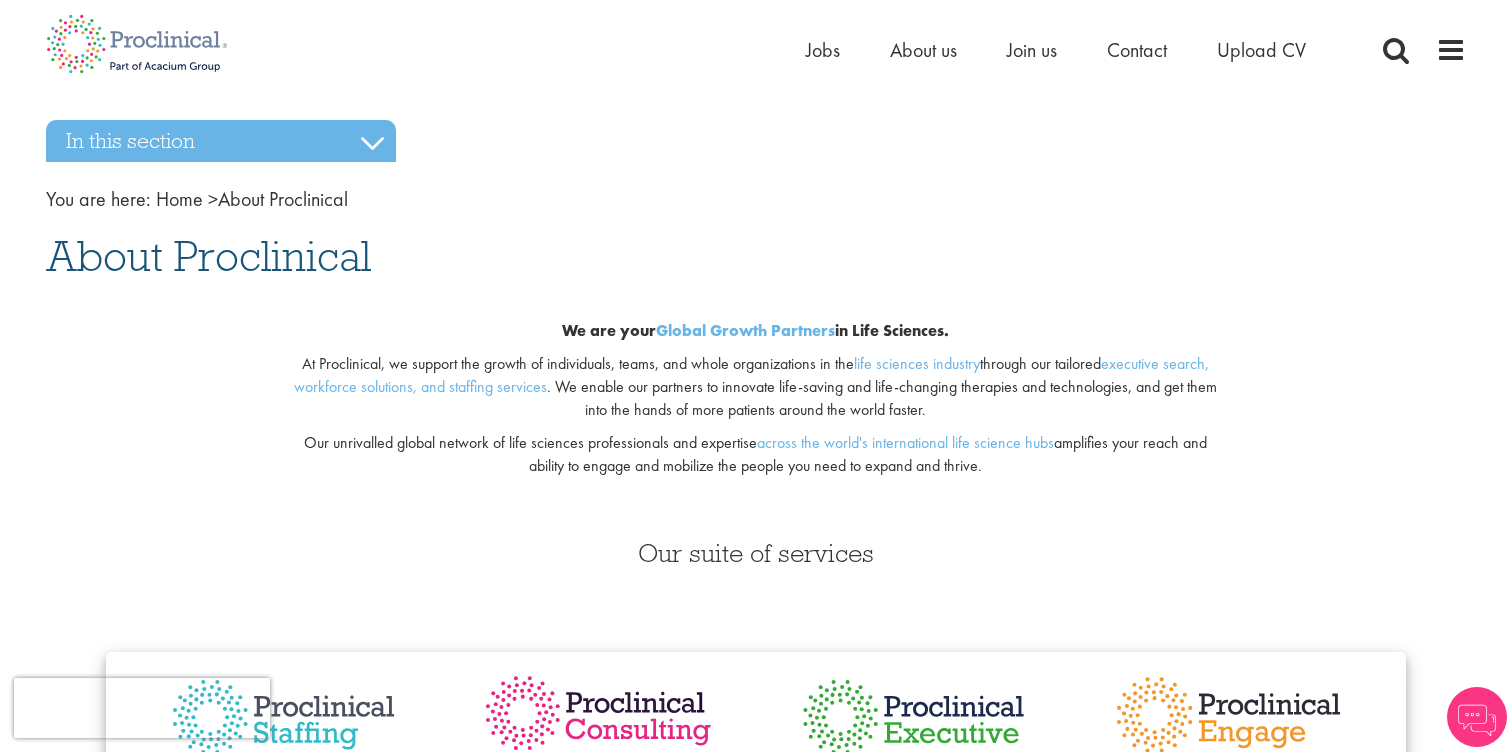 scroll, scrollTop: 0, scrollLeft: 0, axis: both 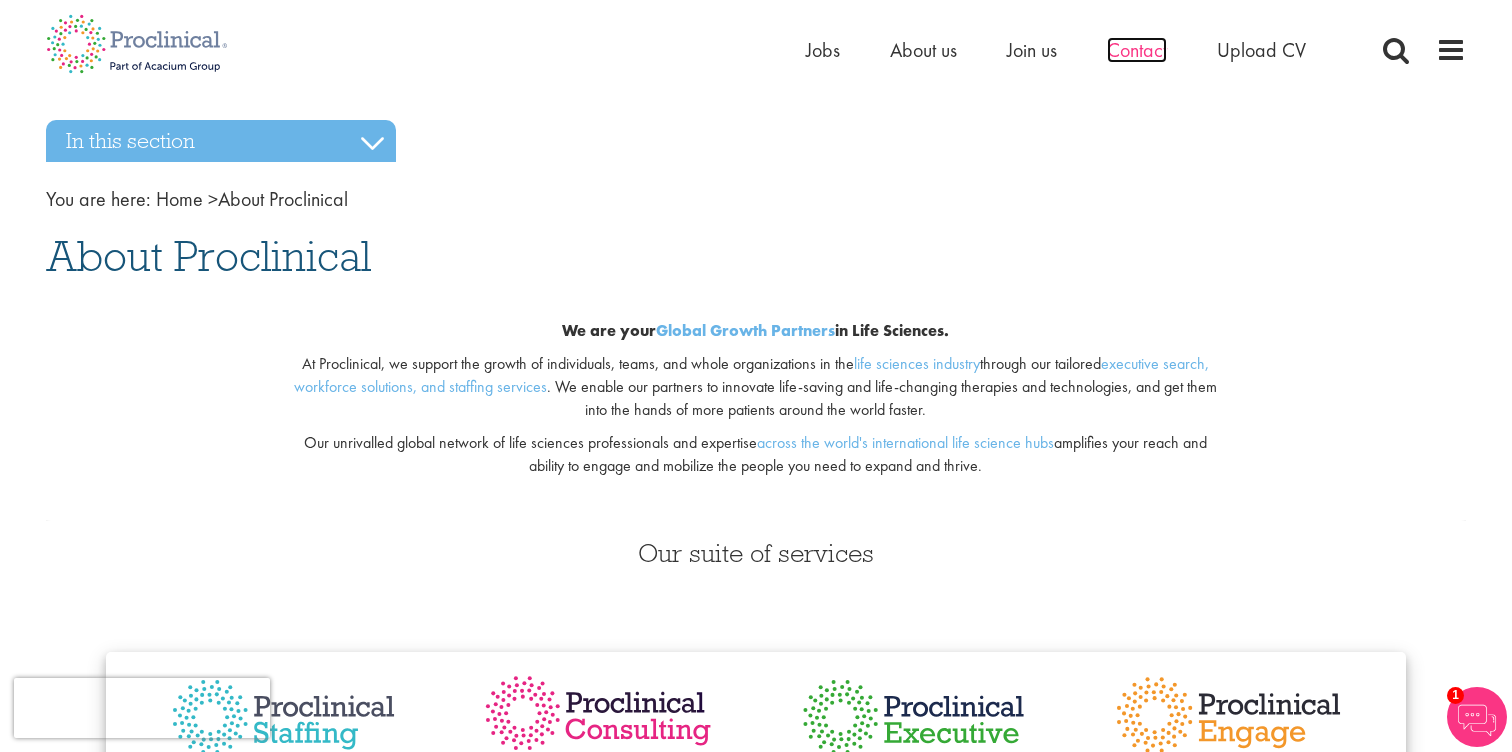 click on "Contact" at bounding box center (1137, 50) 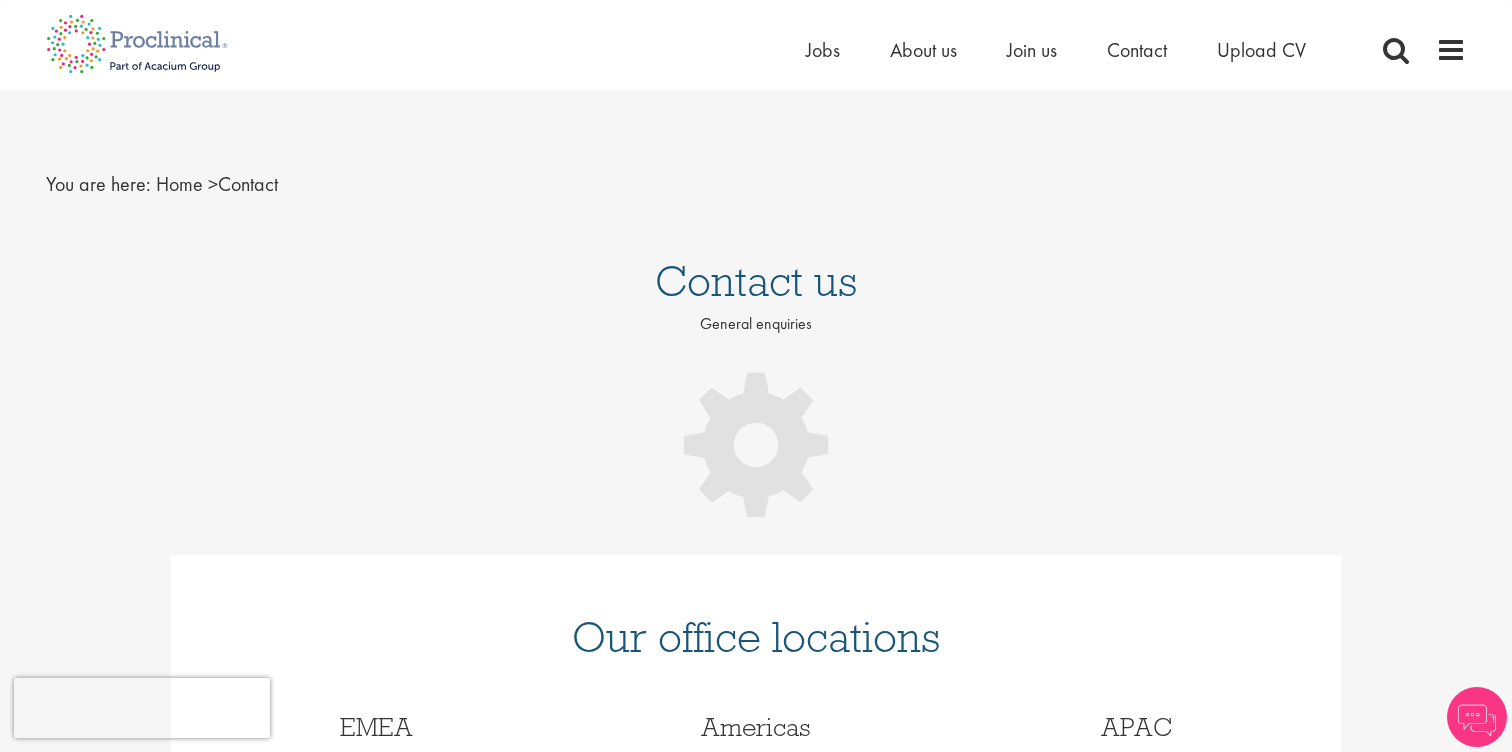 scroll, scrollTop: 0, scrollLeft: 0, axis: both 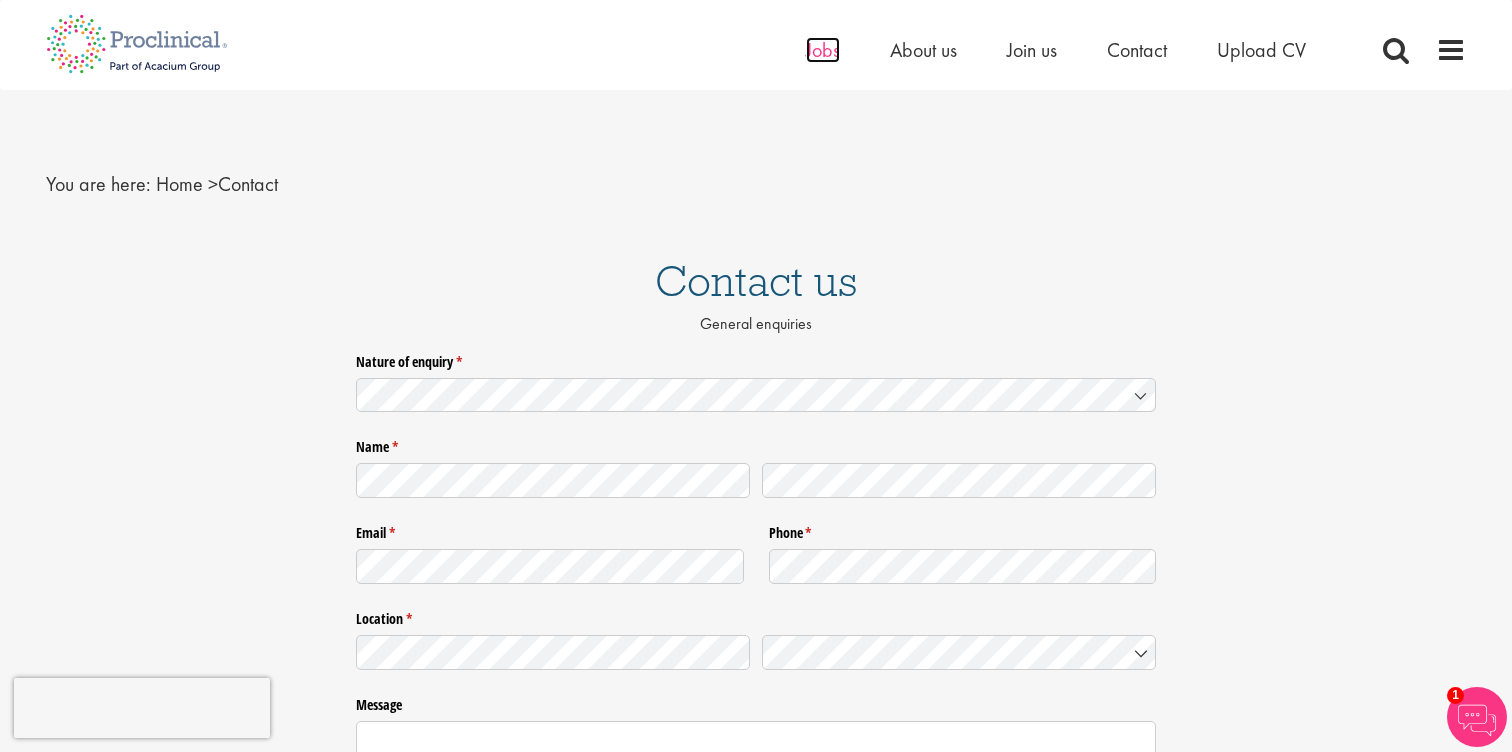 click on "Jobs" at bounding box center [823, 50] 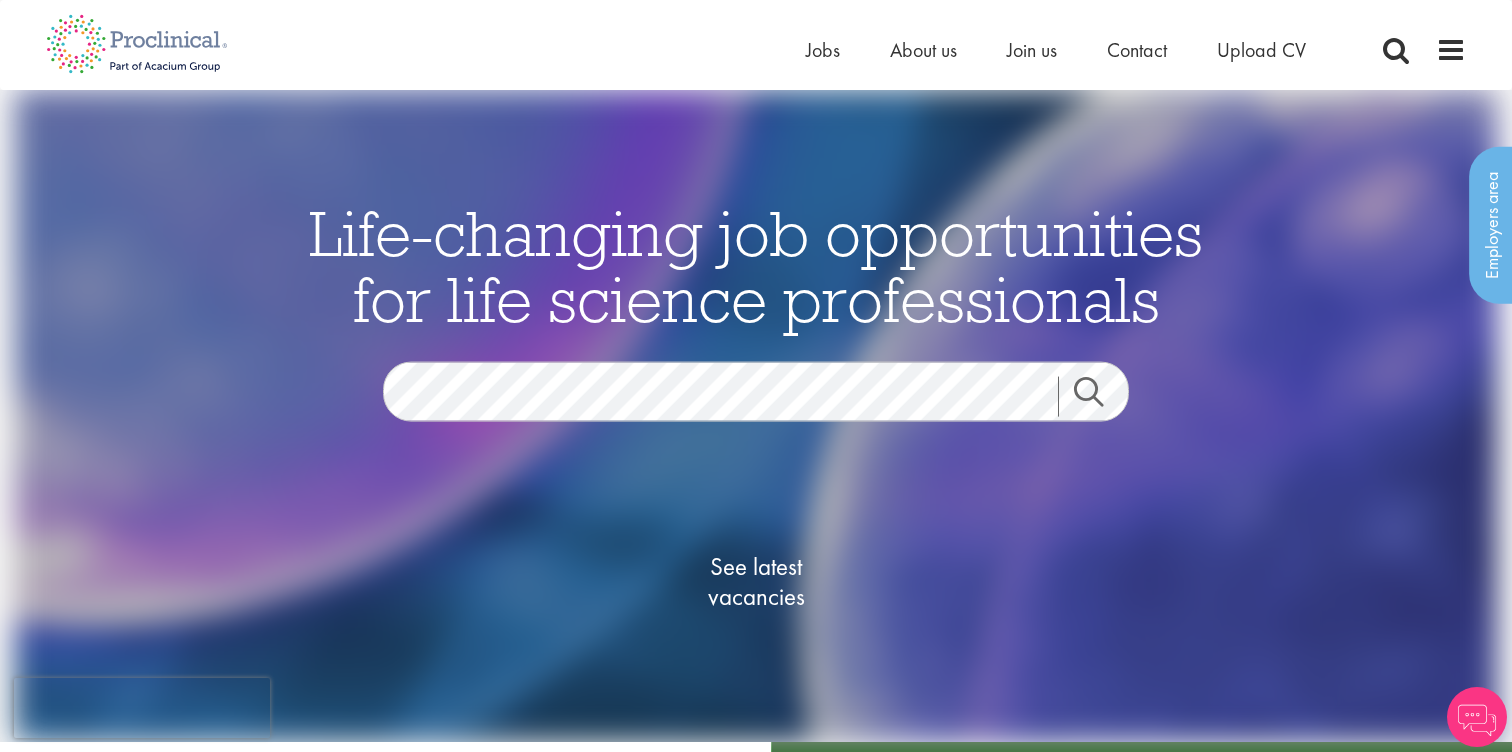 scroll, scrollTop: 0, scrollLeft: 0, axis: both 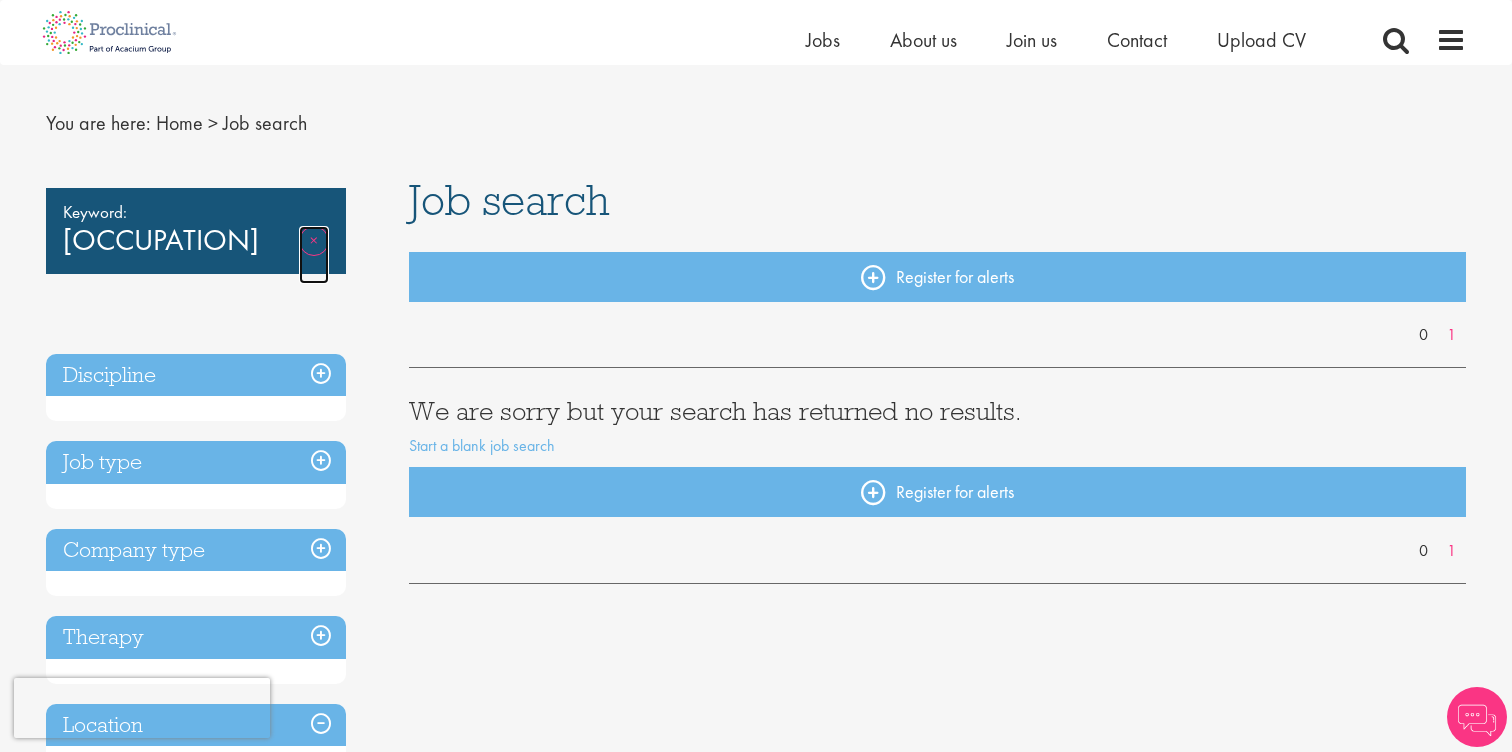 click on "Remove" at bounding box center [314, 255] 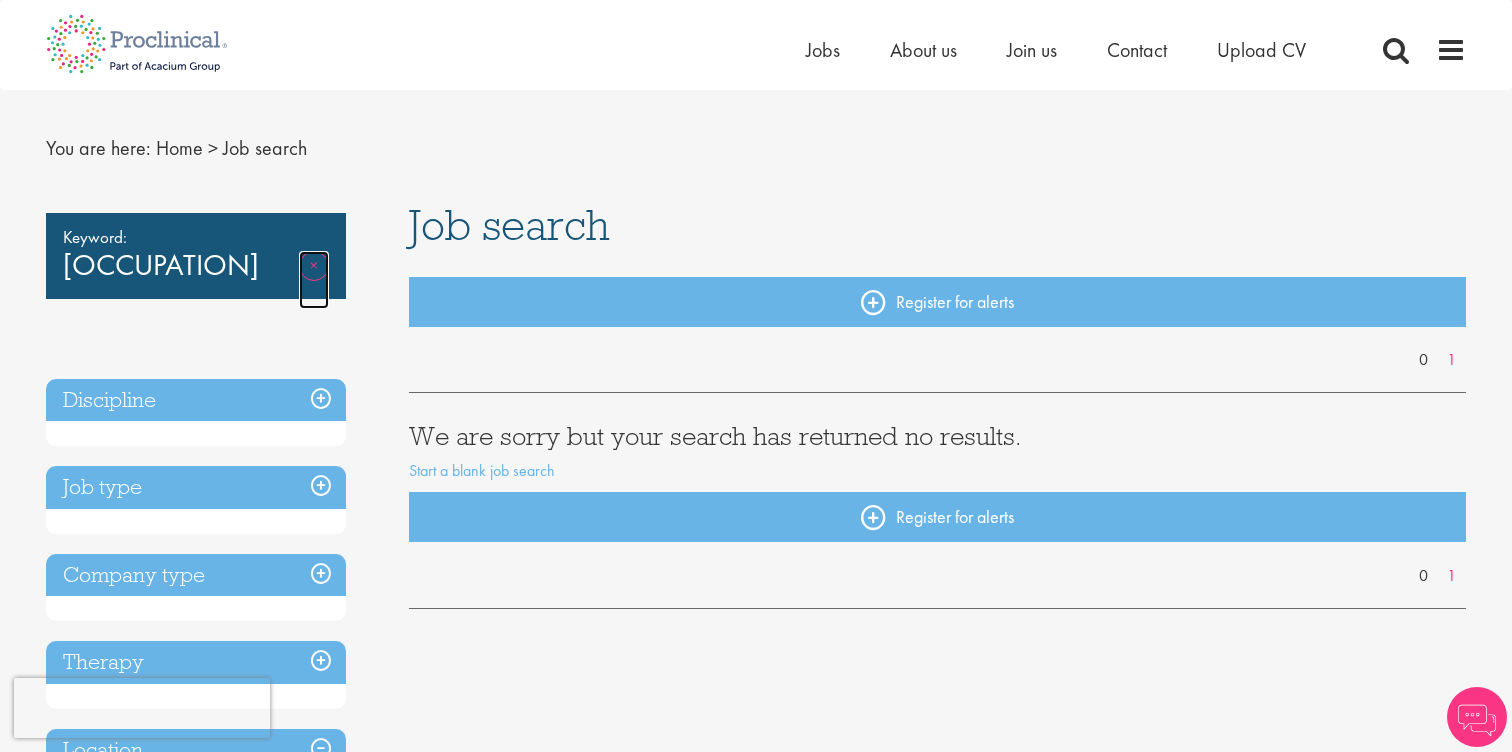 scroll, scrollTop: 0, scrollLeft: 0, axis: both 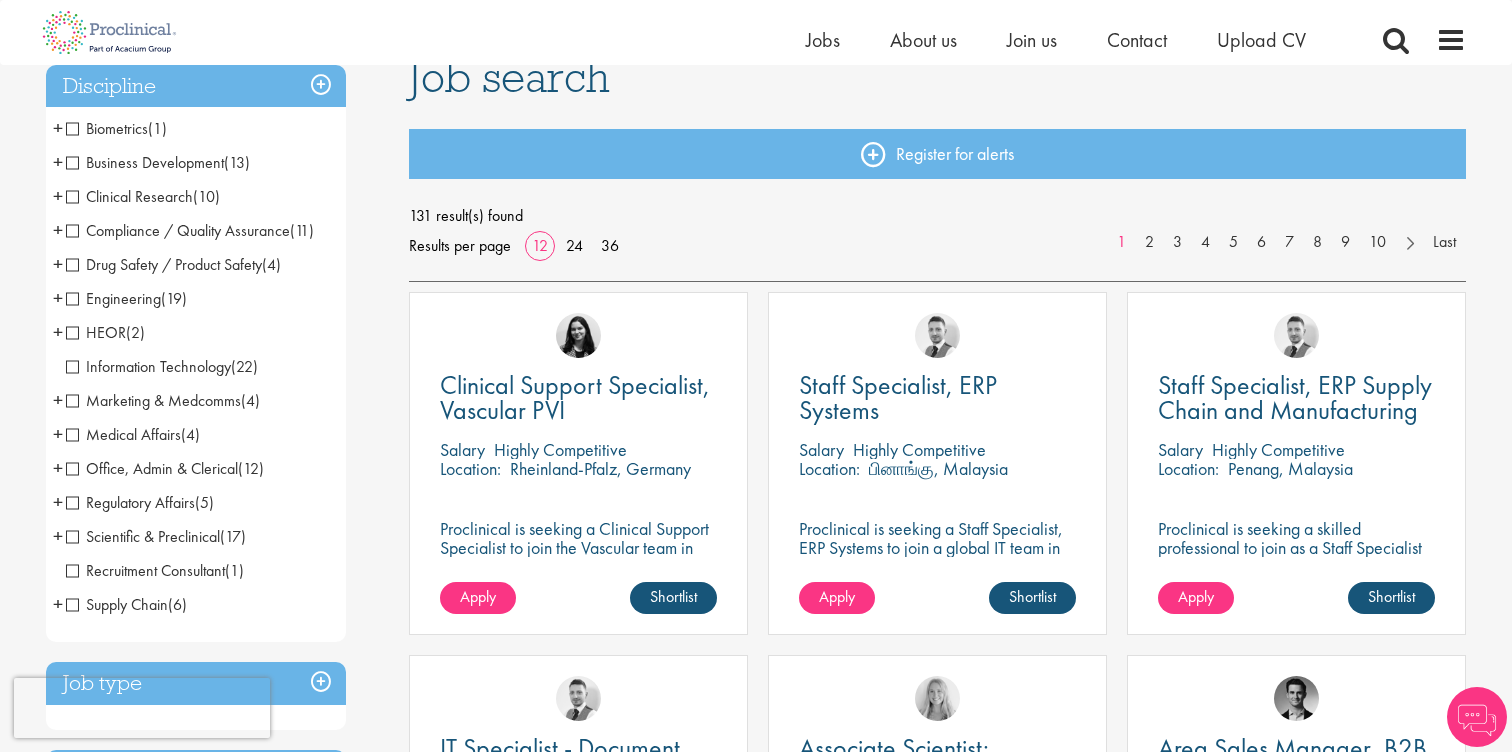 click on "Clinical Research" at bounding box center [129, 196] 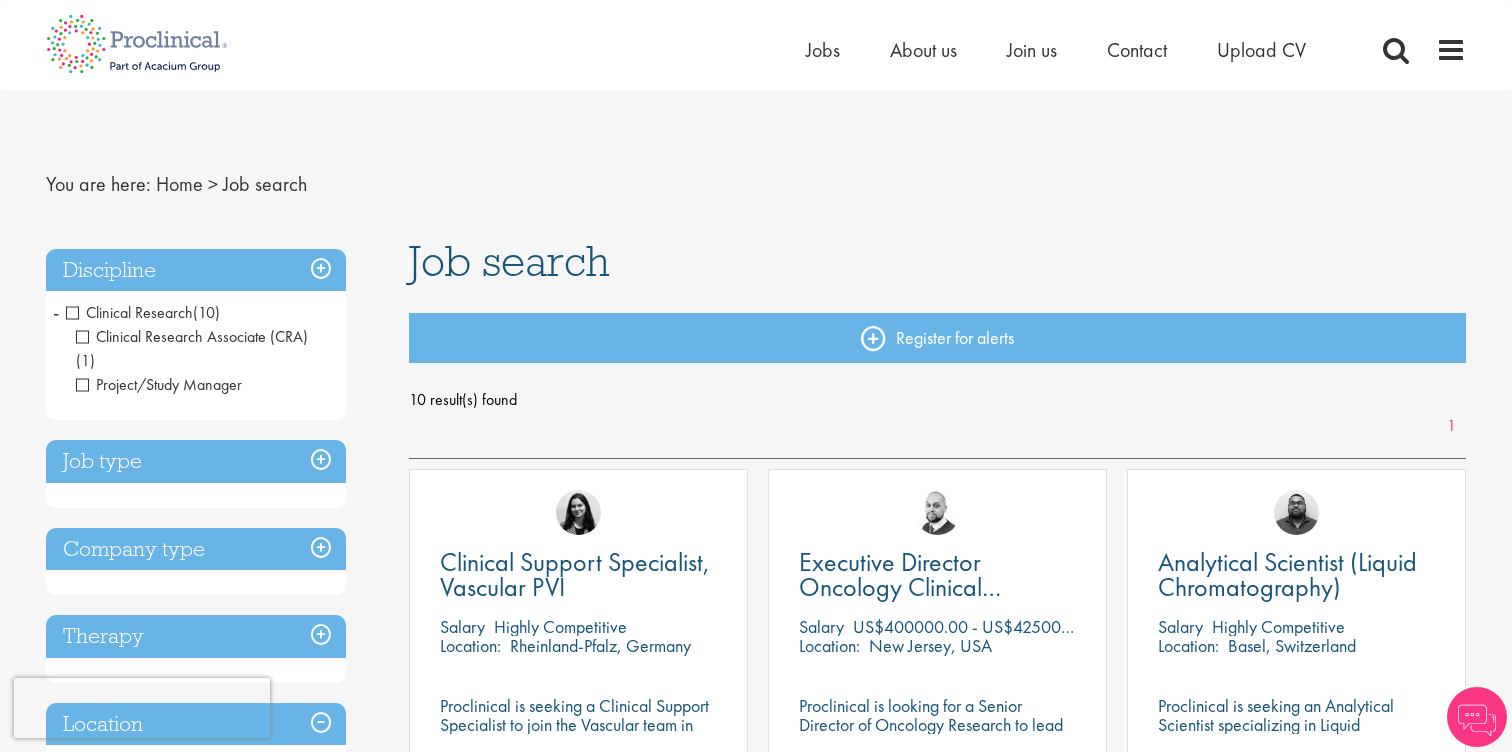 scroll, scrollTop: 0, scrollLeft: 0, axis: both 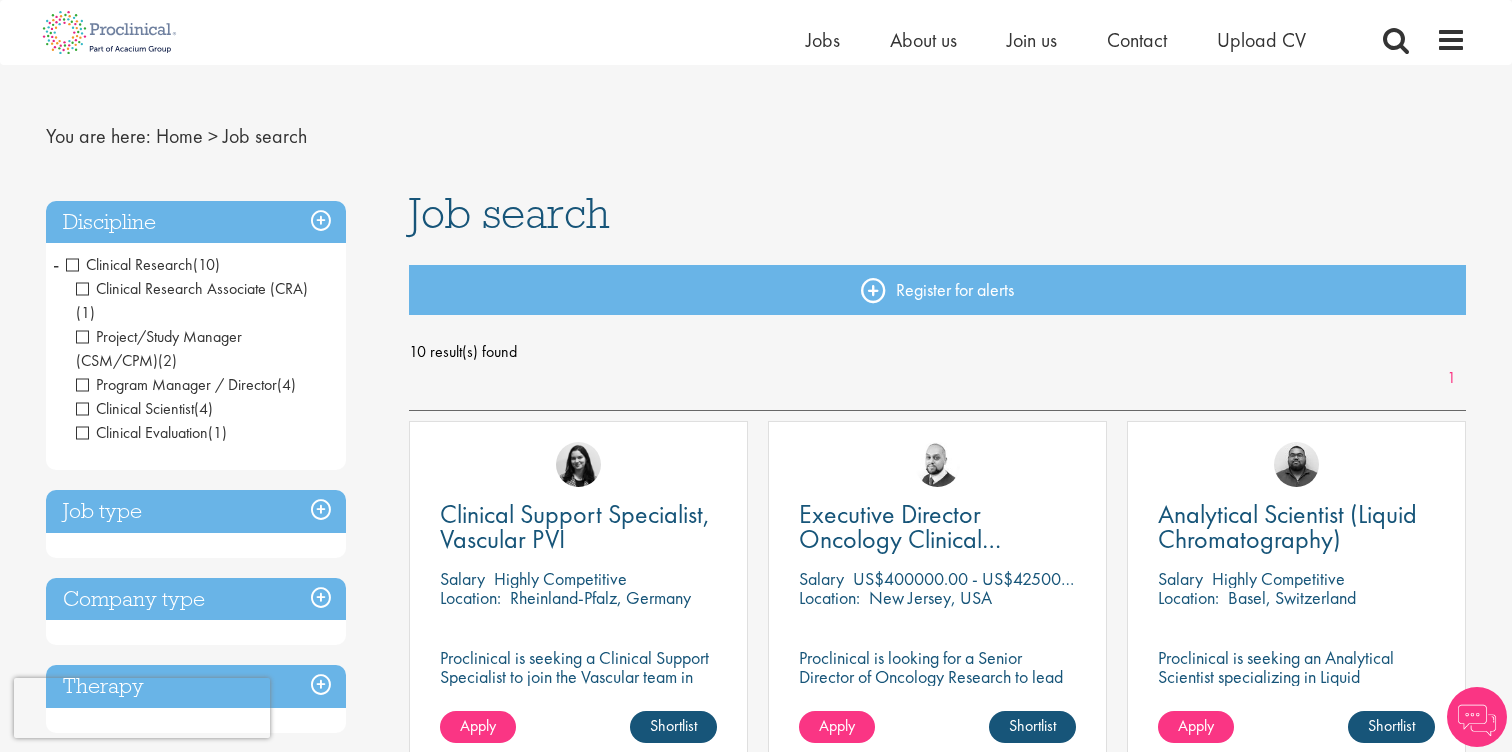 click on "-" at bounding box center [56, 264] 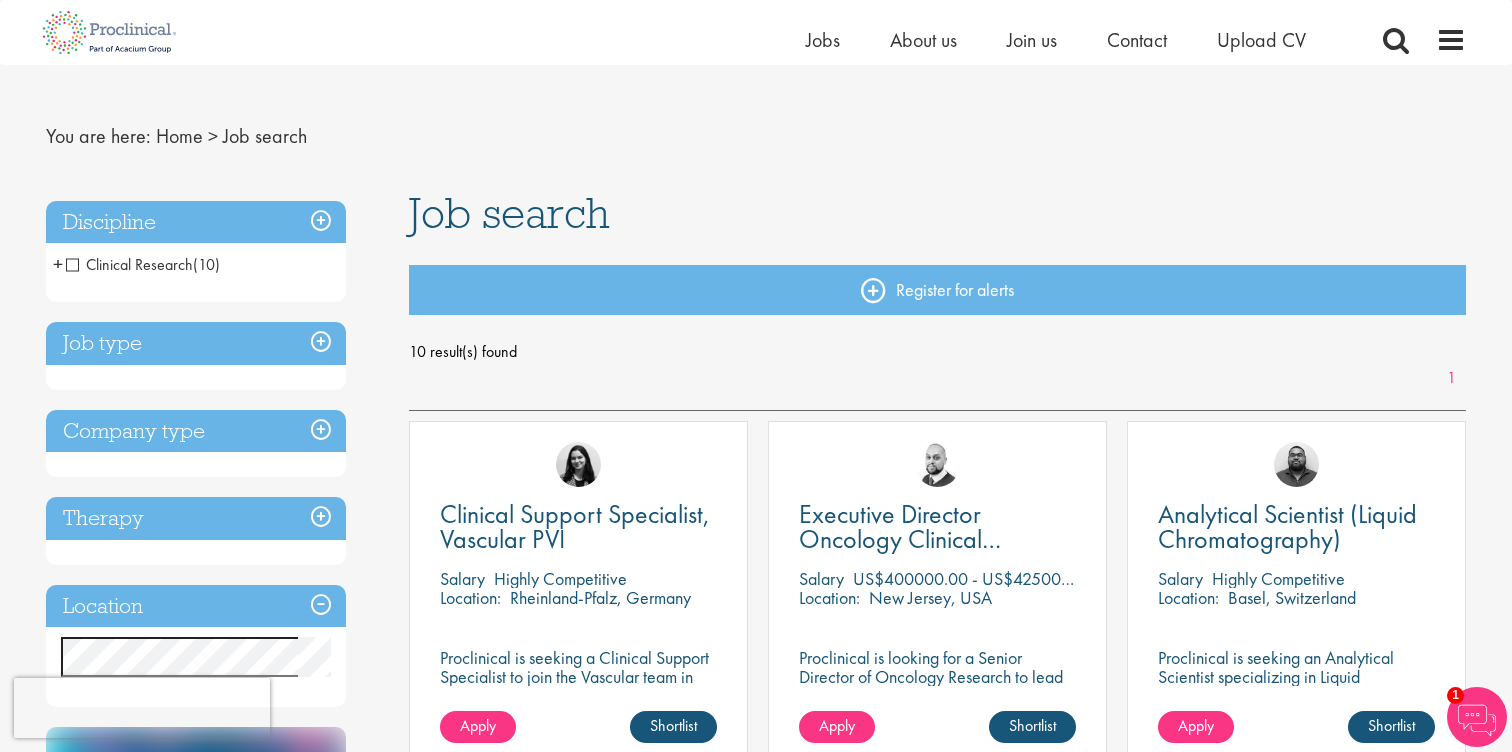 click on "+" at bounding box center [58, 264] 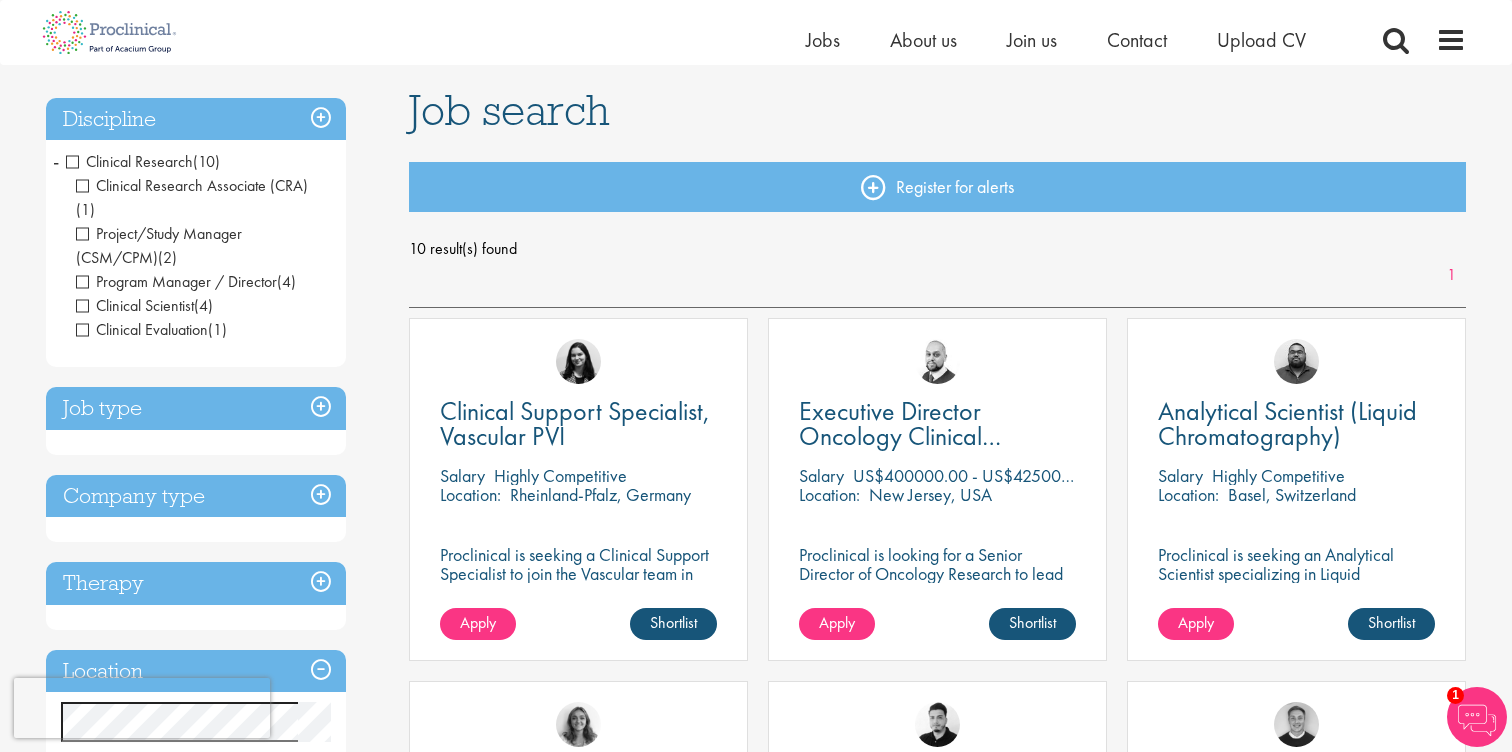scroll, scrollTop: 133, scrollLeft: 0, axis: vertical 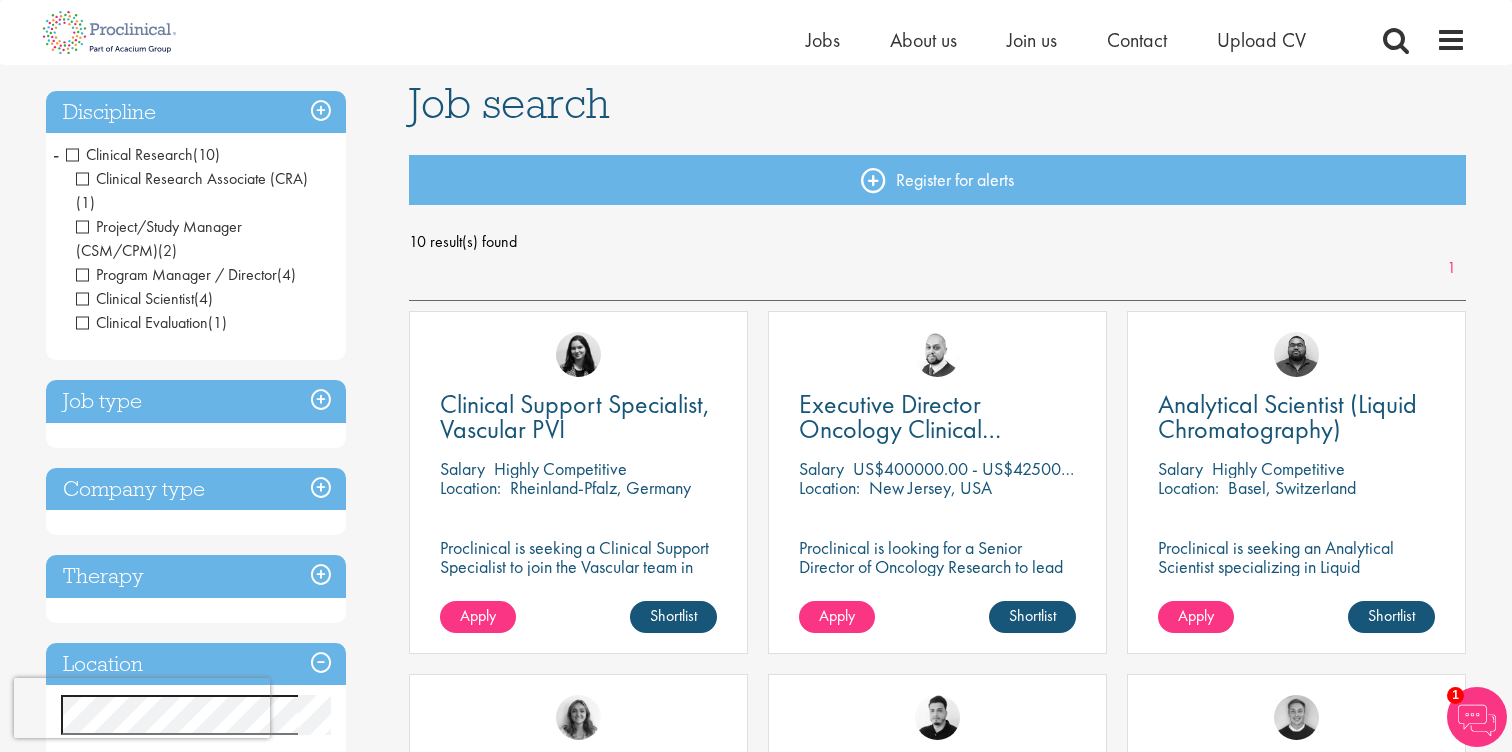 click on "Clinical Research" at bounding box center (129, 154) 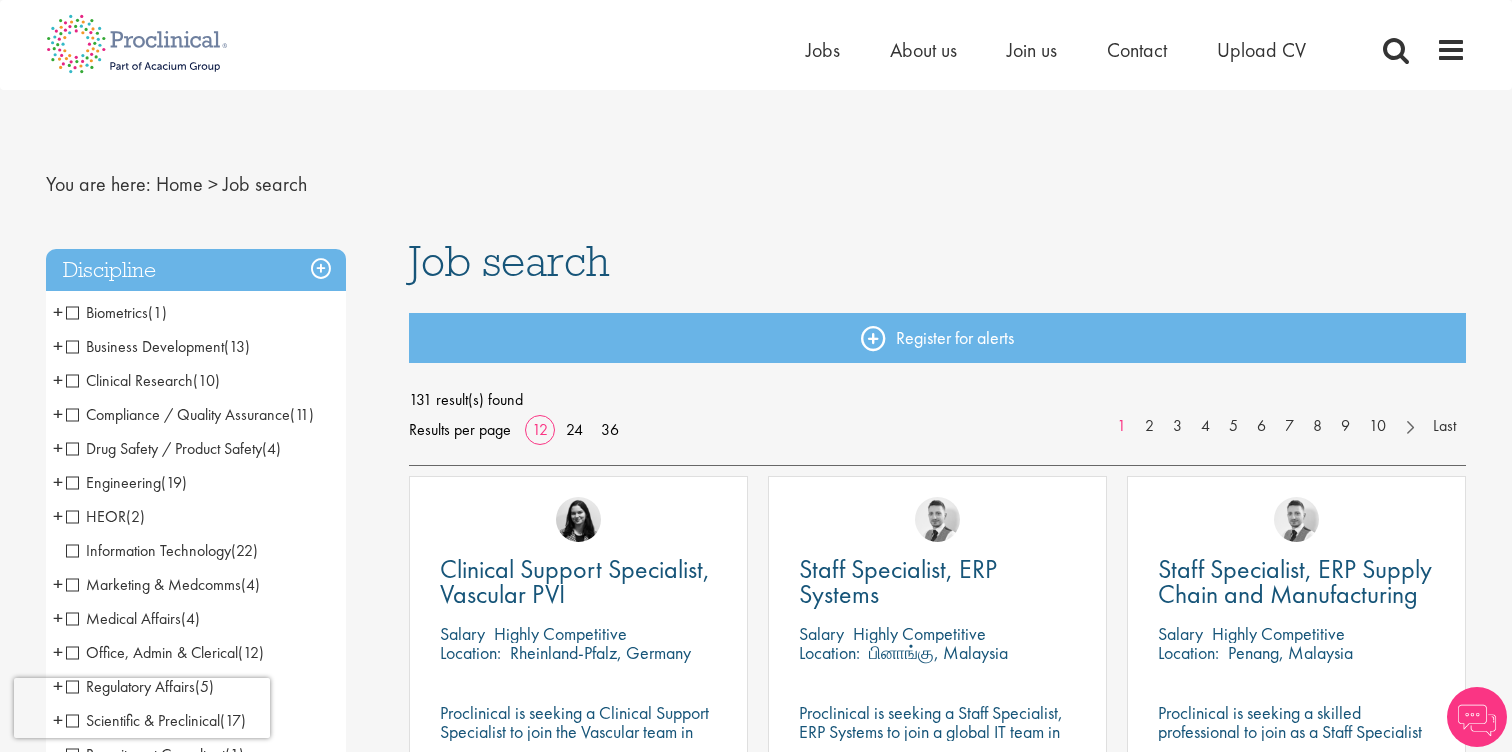 scroll, scrollTop: 0, scrollLeft: 0, axis: both 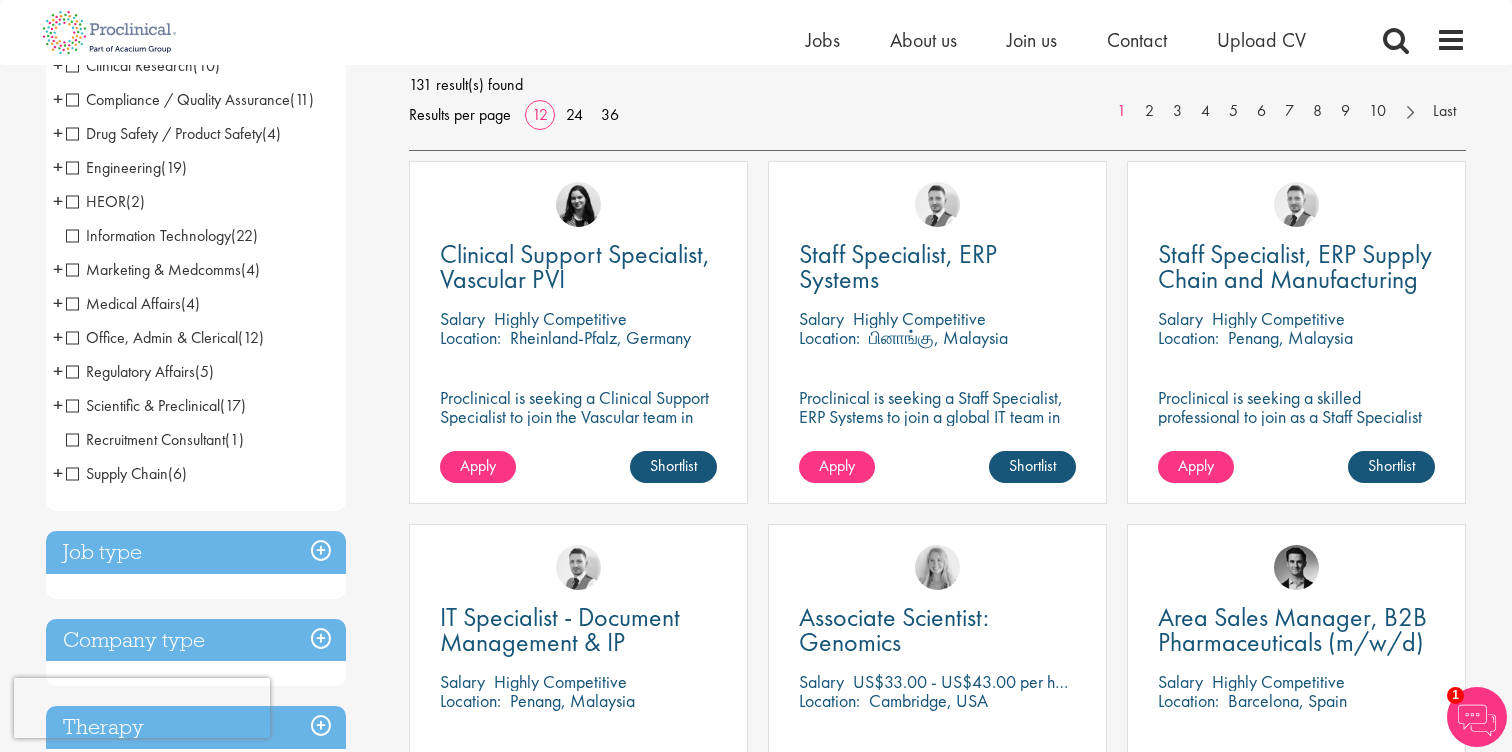 click on "+" at bounding box center (58, 405) 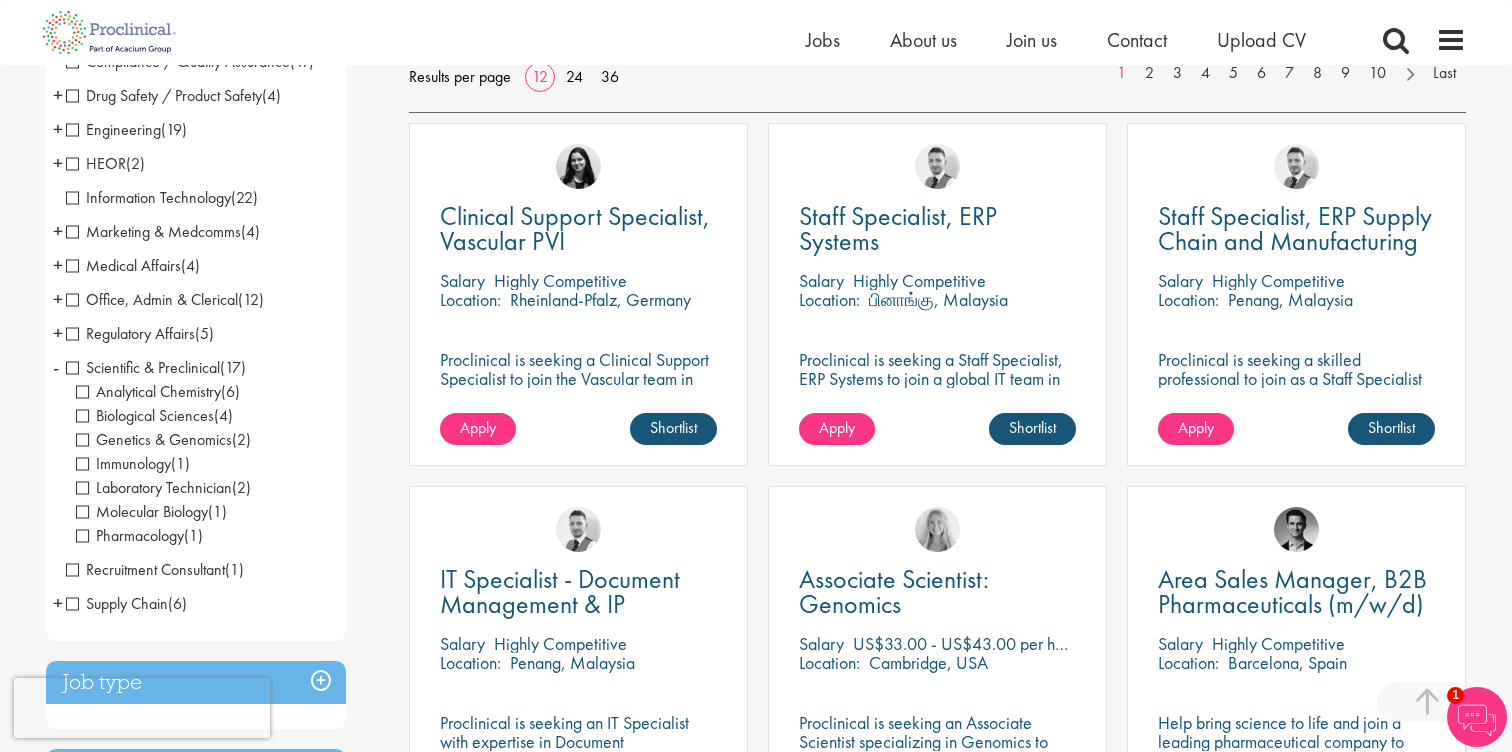 scroll, scrollTop: 330, scrollLeft: 0, axis: vertical 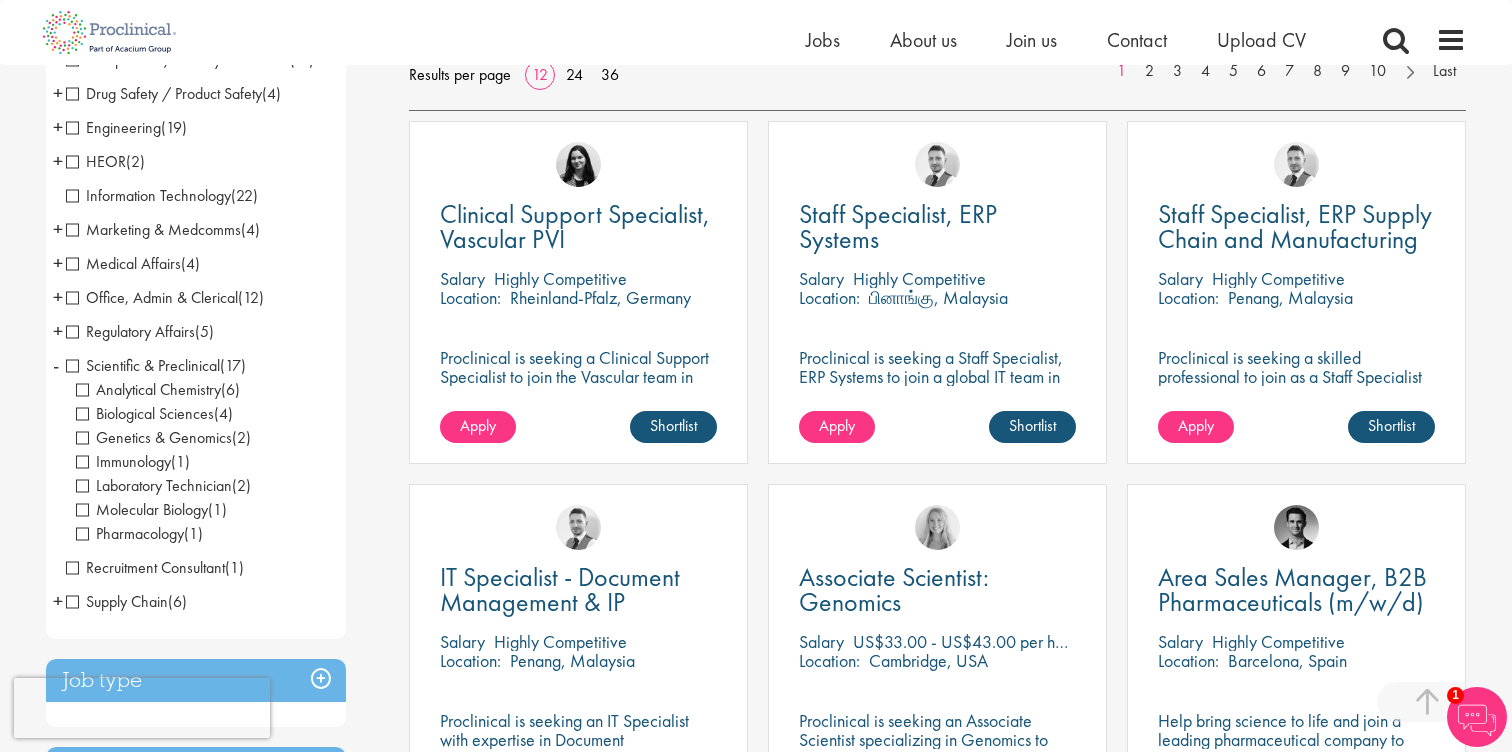 click on "Scientific & Preclinical" at bounding box center [143, 365] 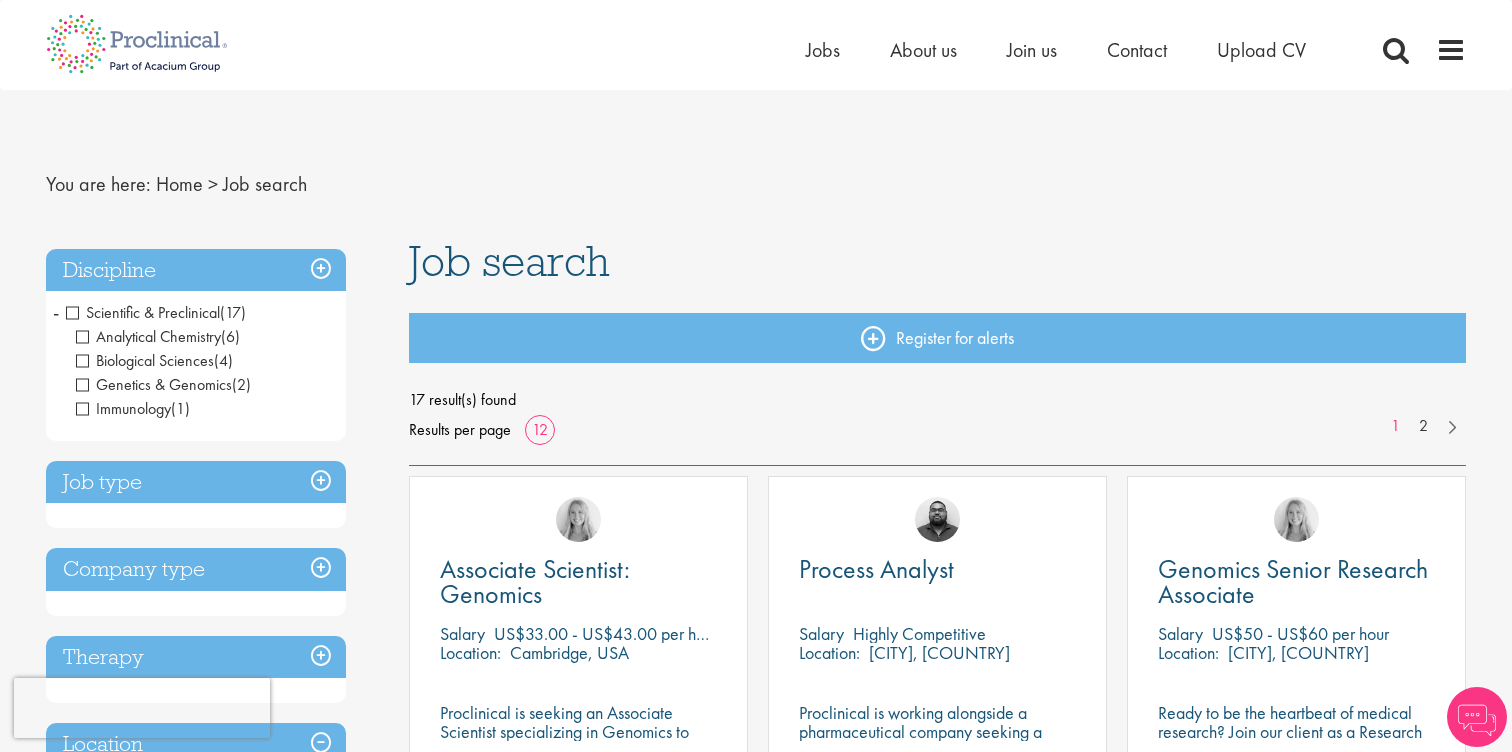 scroll, scrollTop: 0, scrollLeft: 0, axis: both 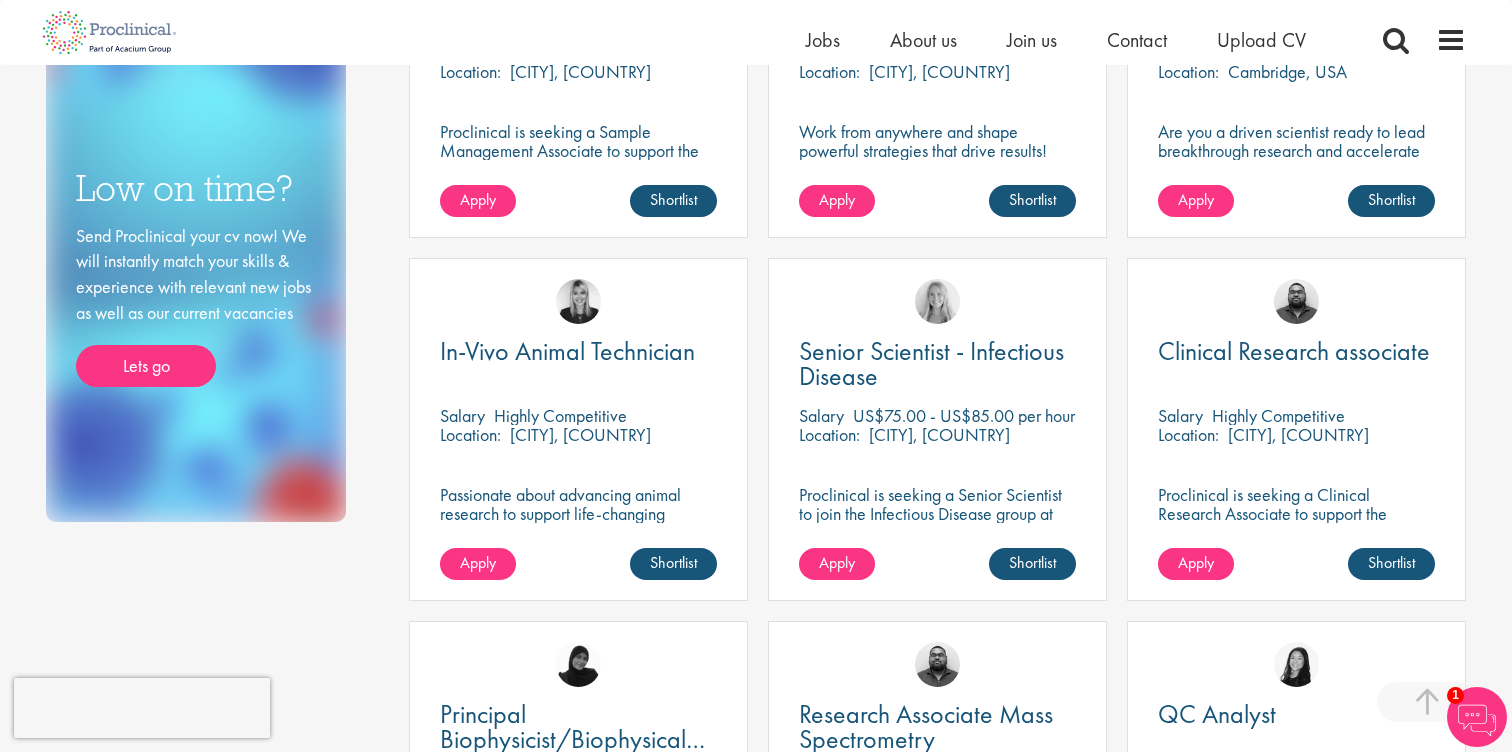 click on "You are here:
Home
>
Job search
Discipline Scientific & Preclinical (17) - + Analytical Chemistry (6) Biological Sciences (4) Genetics & Genomics (2) Immunology (1) Laboratory Technician (2) Molecular Biology (1) Pharmacology (1) Job type Permanent (2) Contract (15) Company type Pharmaceuticals (4) Biotechnology (2) Research Institute (1) Therapy Analgesics & Anaesthetics (1) Cardiovascular (1) Diabetes (1) Oncology (1) Gene therapy (2) Rare disease (1)
Location
Specified location
Miles" at bounding box center (756, 147) 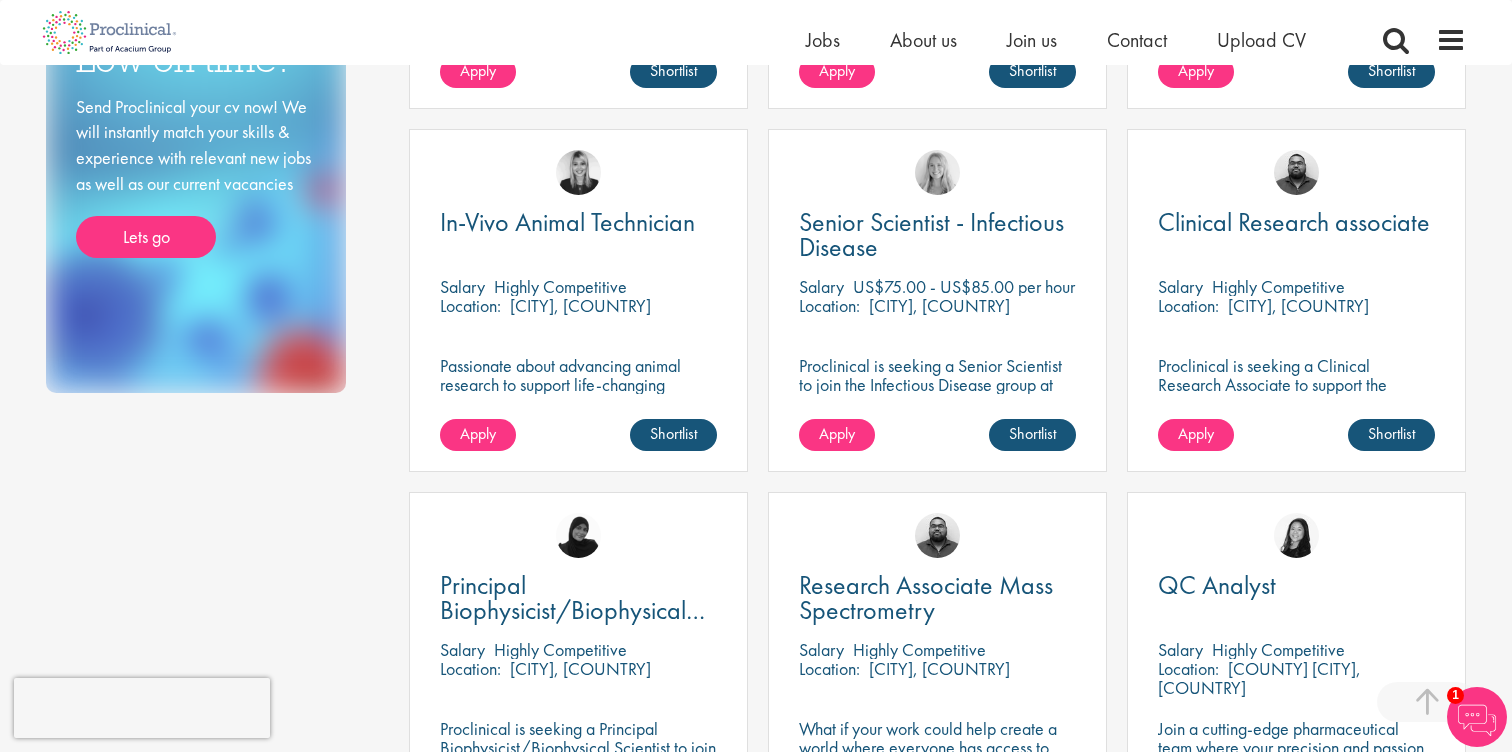 scroll, scrollTop: 1060, scrollLeft: 0, axis: vertical 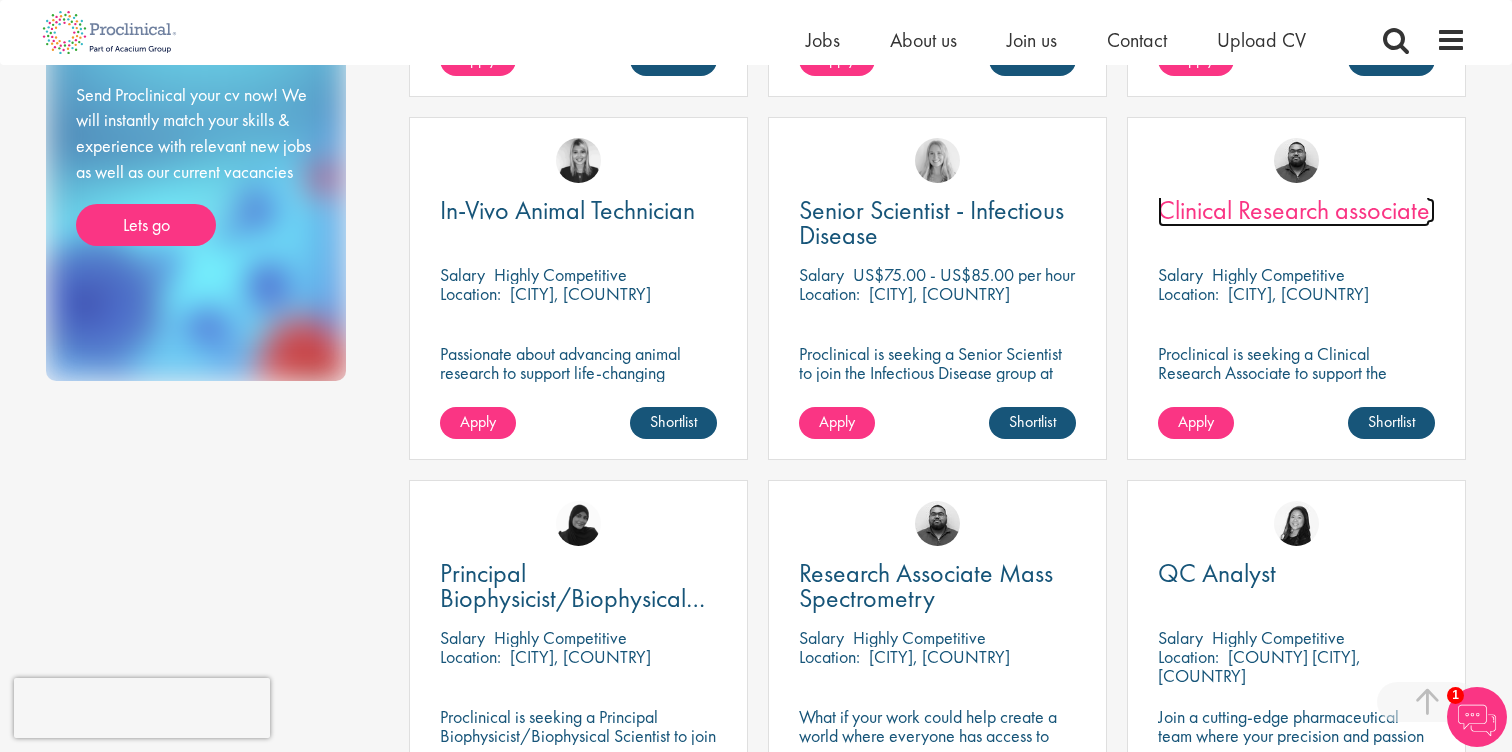 click on "Clinical Research associate" at bounding box center [1294, 210] 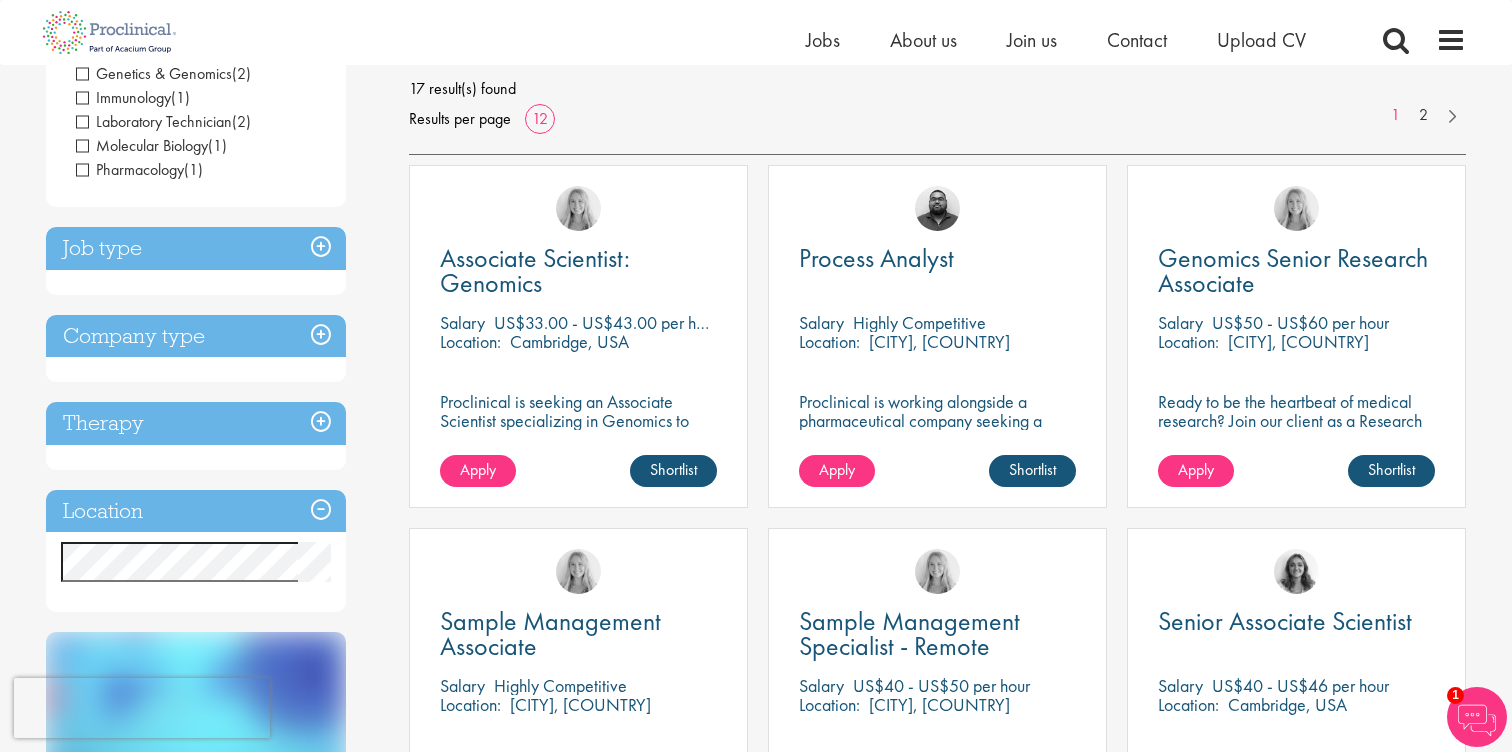 scroll, scrollTop: 294, scrollLeft: 0, axis: vertical 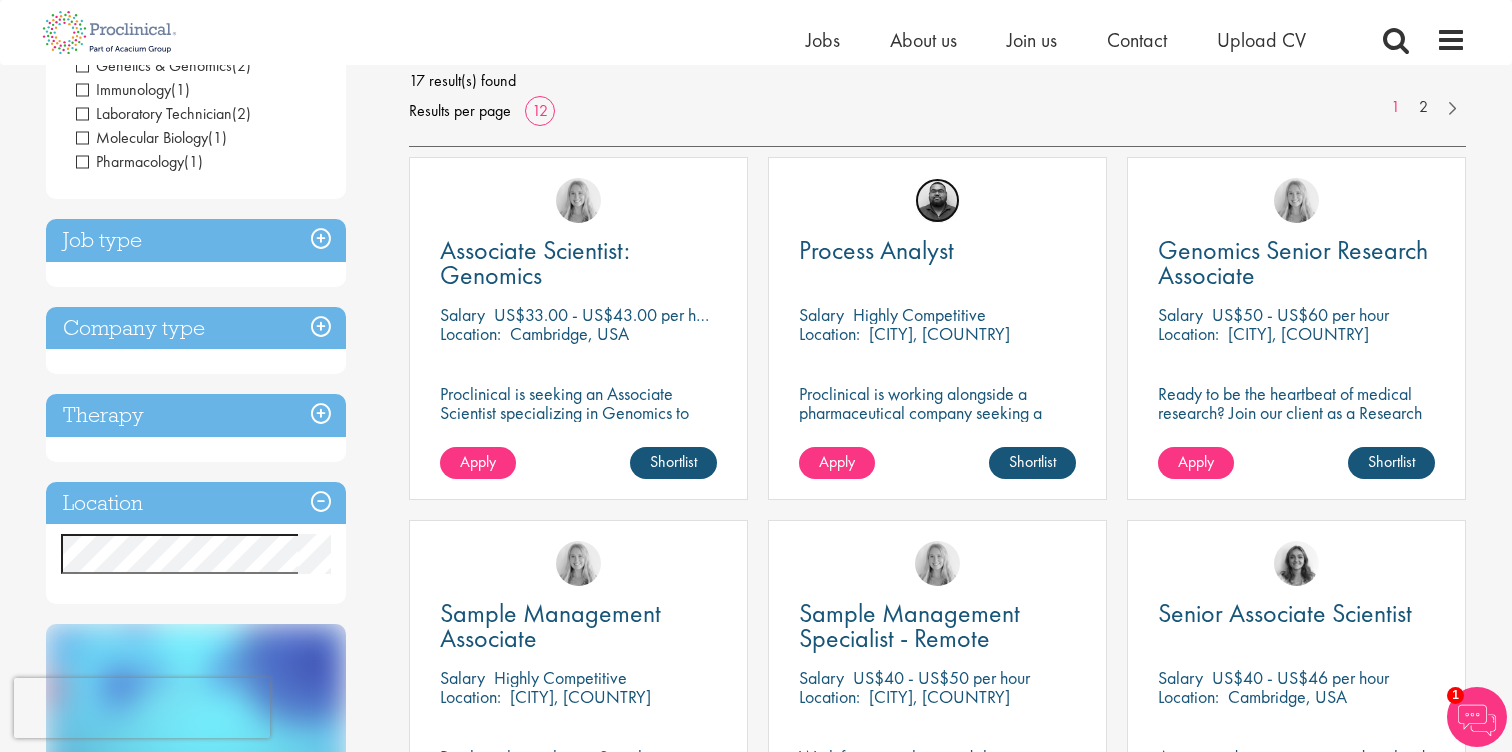 click at bounding box center (937, 200) 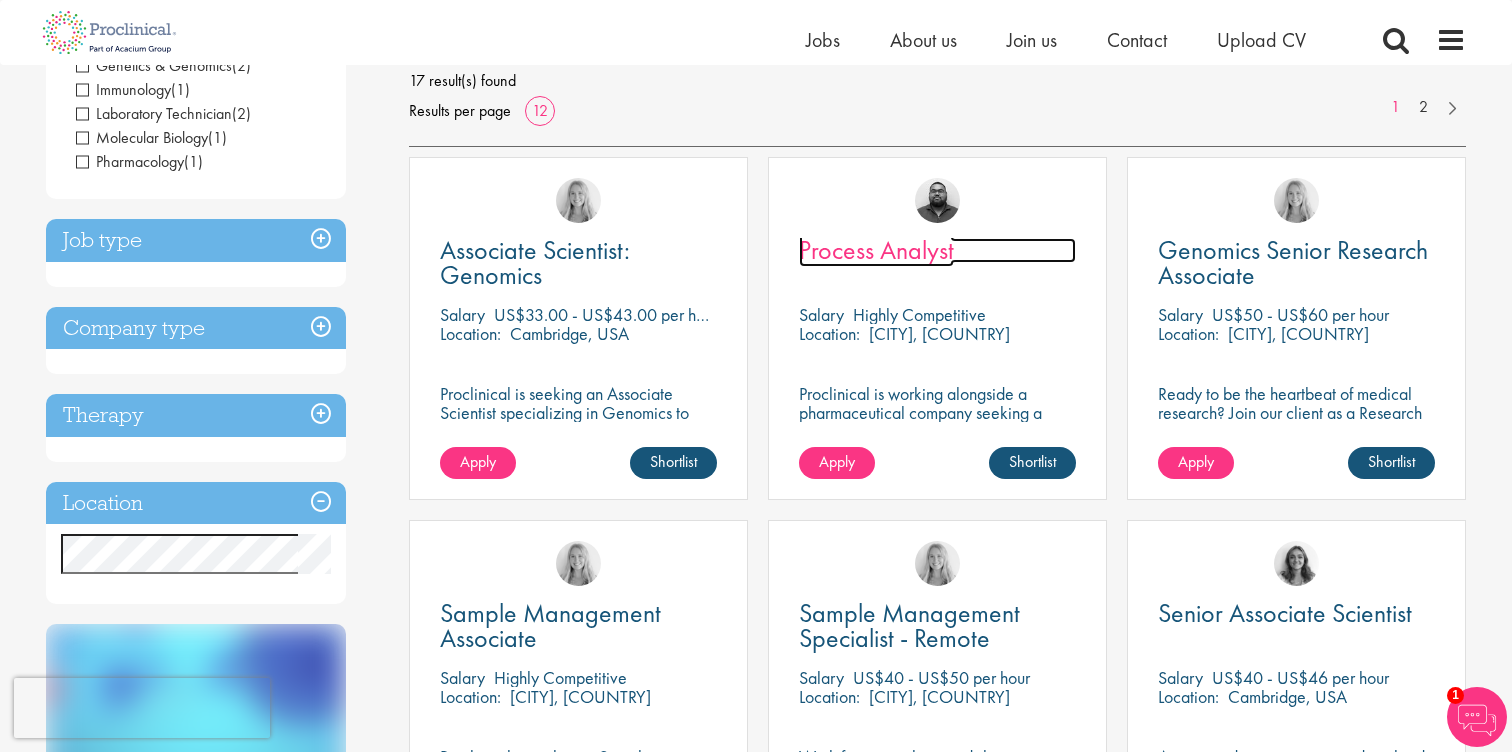 click on "Process Analyst" at bounding box center [876, 250] 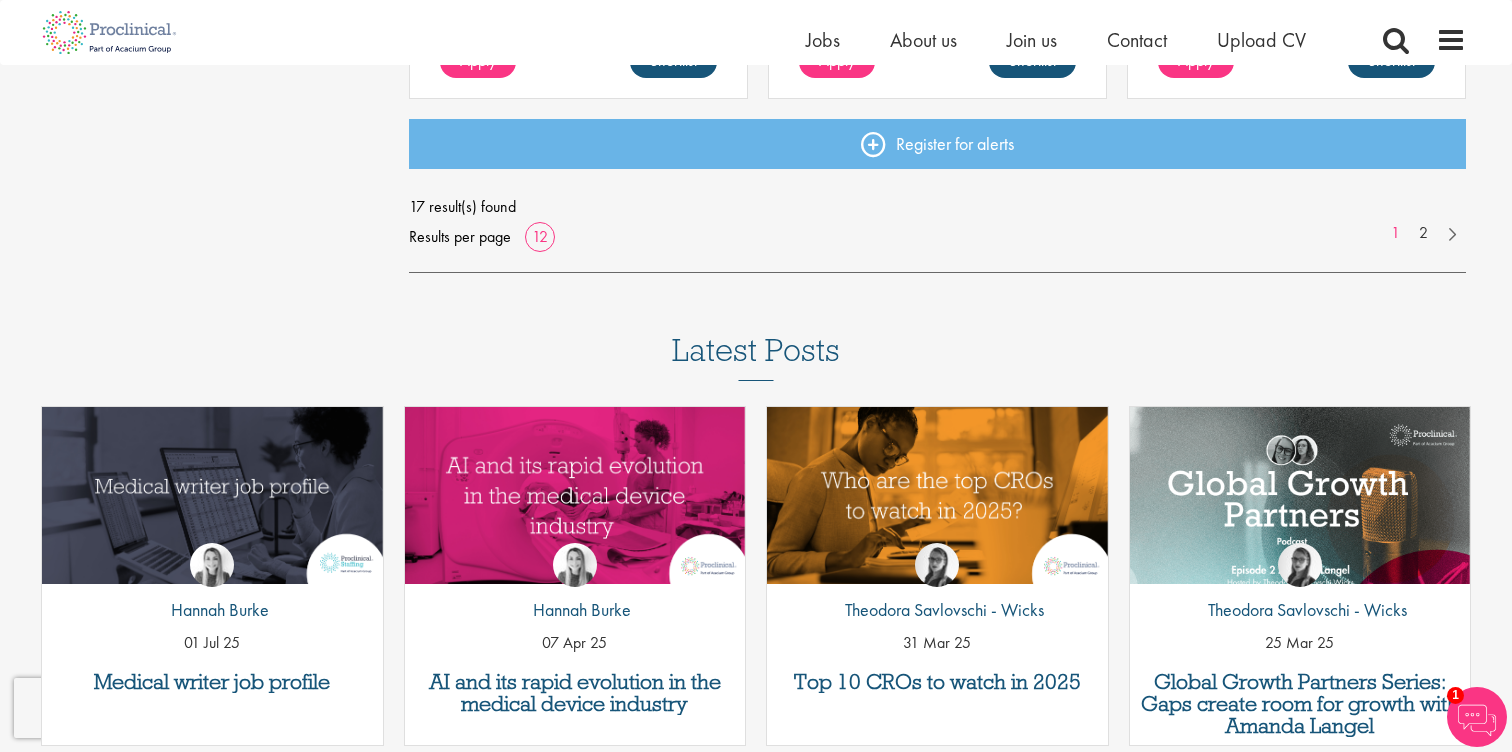 scroll, scrollTop: 1828, scrollLeft: 0, axis: vertical 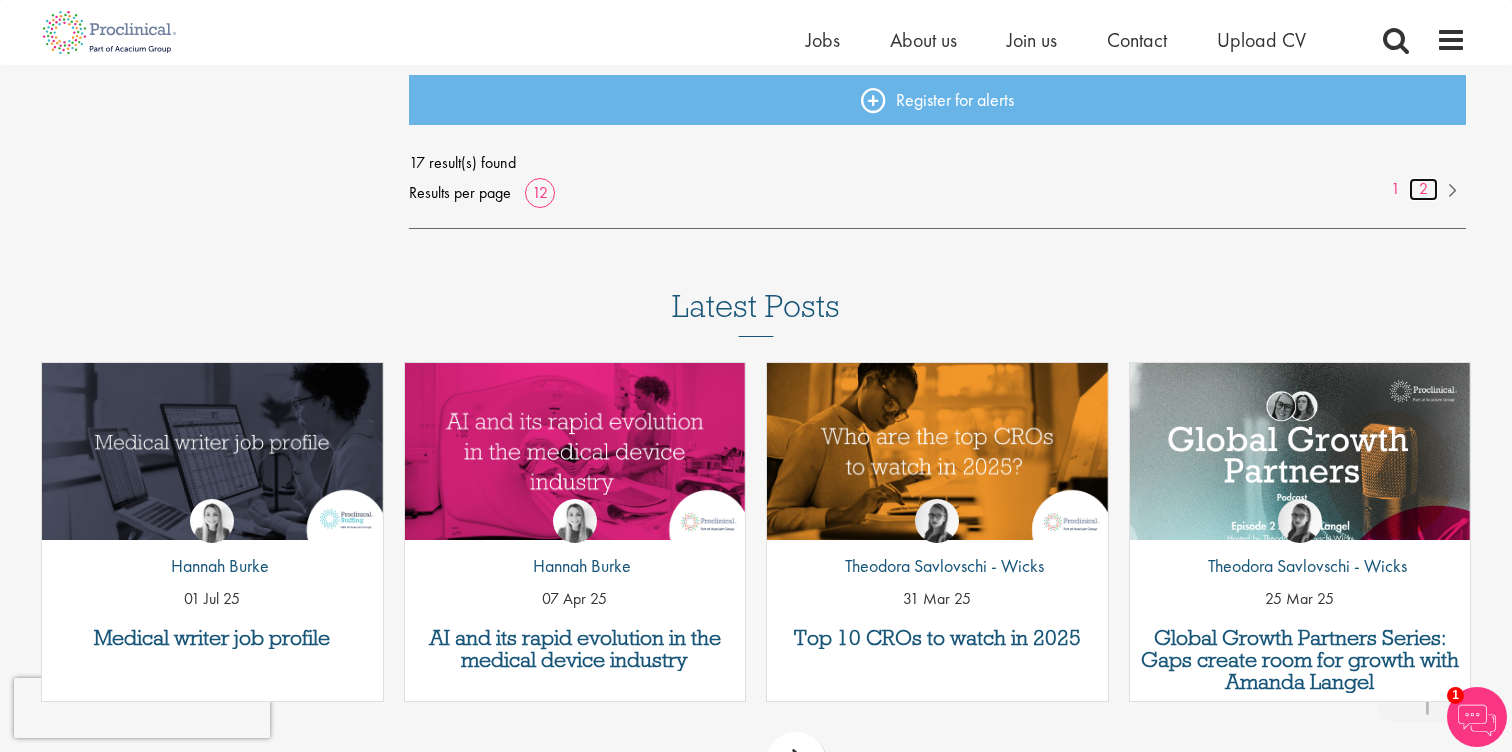 click on "2" at bounding box center (1423, 189) 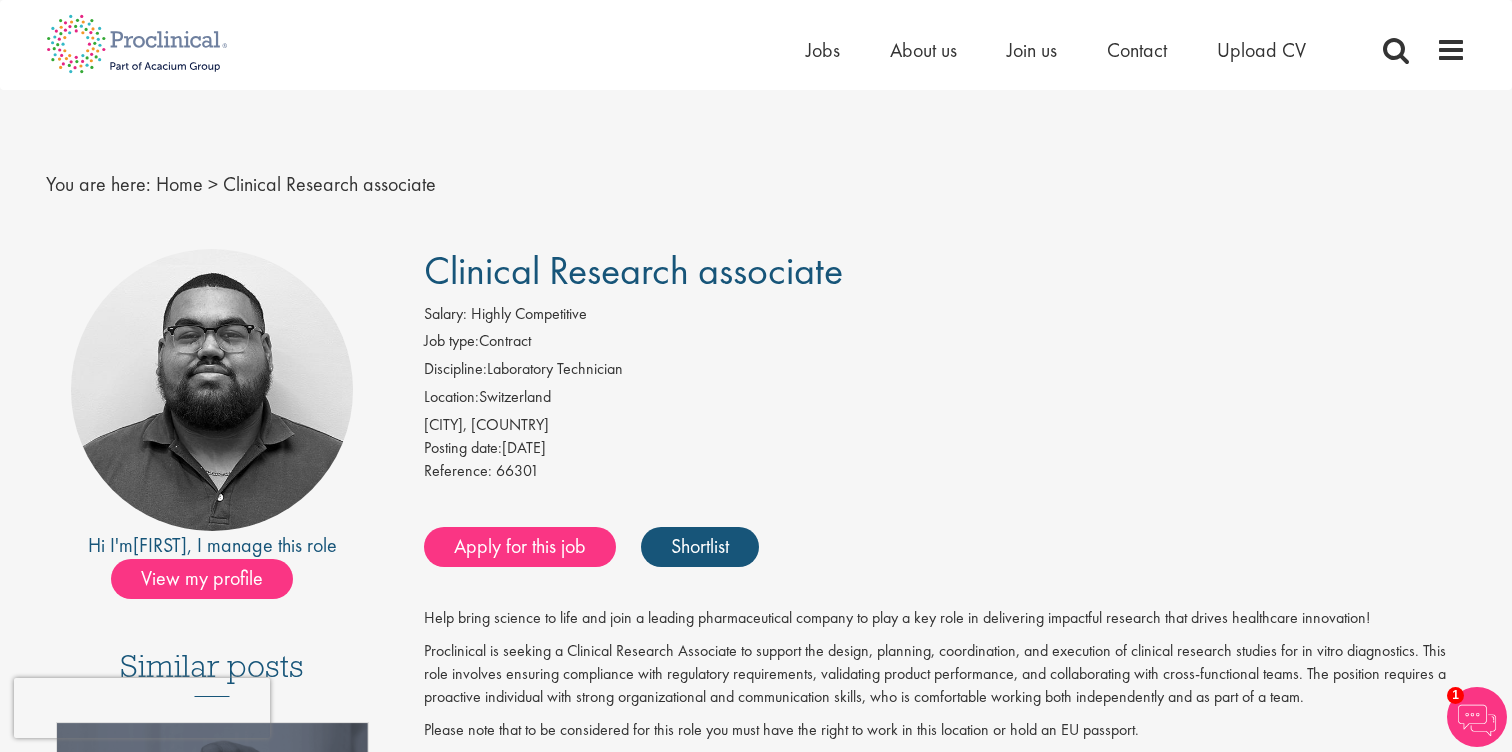 scroll, scrollTop: 0, scrollLeft: 0, axis: both 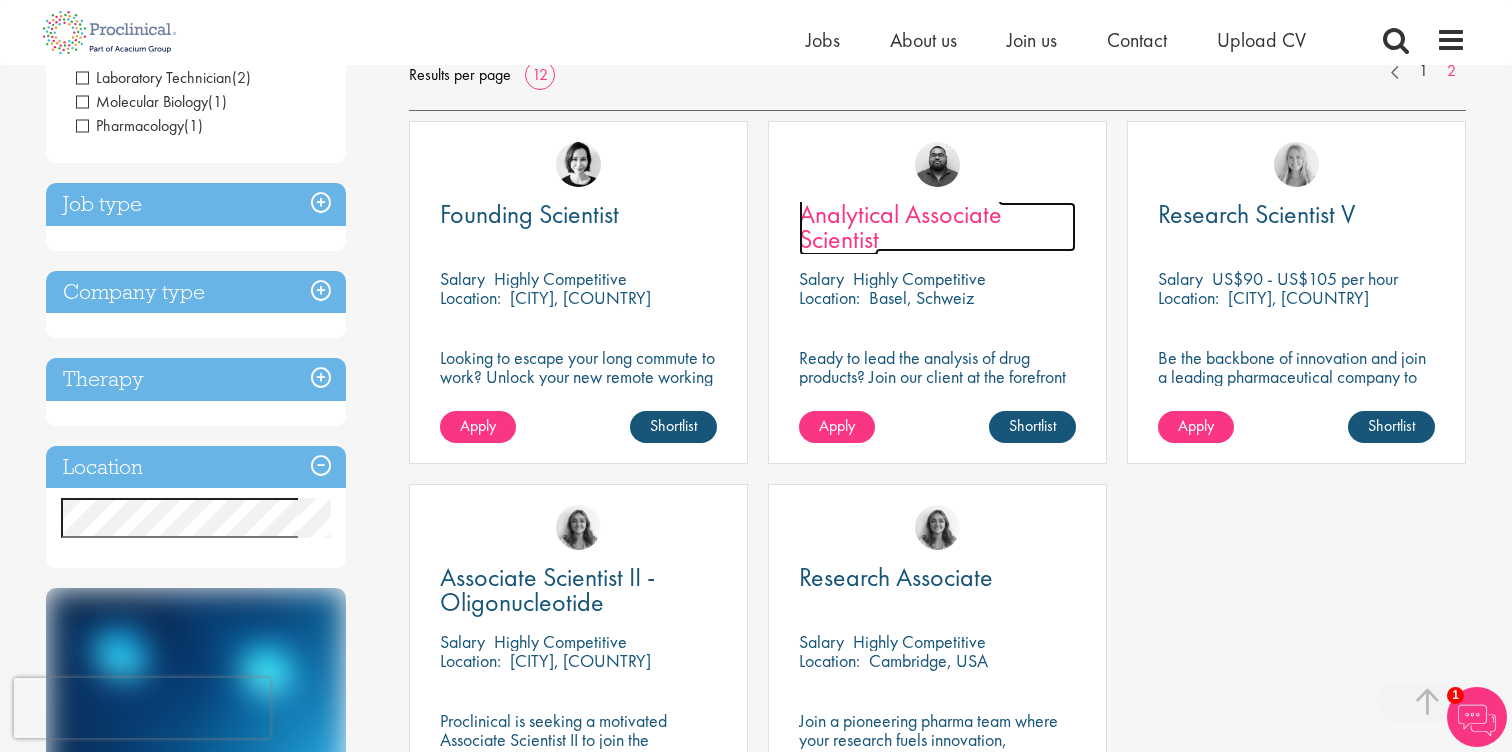 click on "Analytical Associate Scientist" at bounding box center (900, 226) 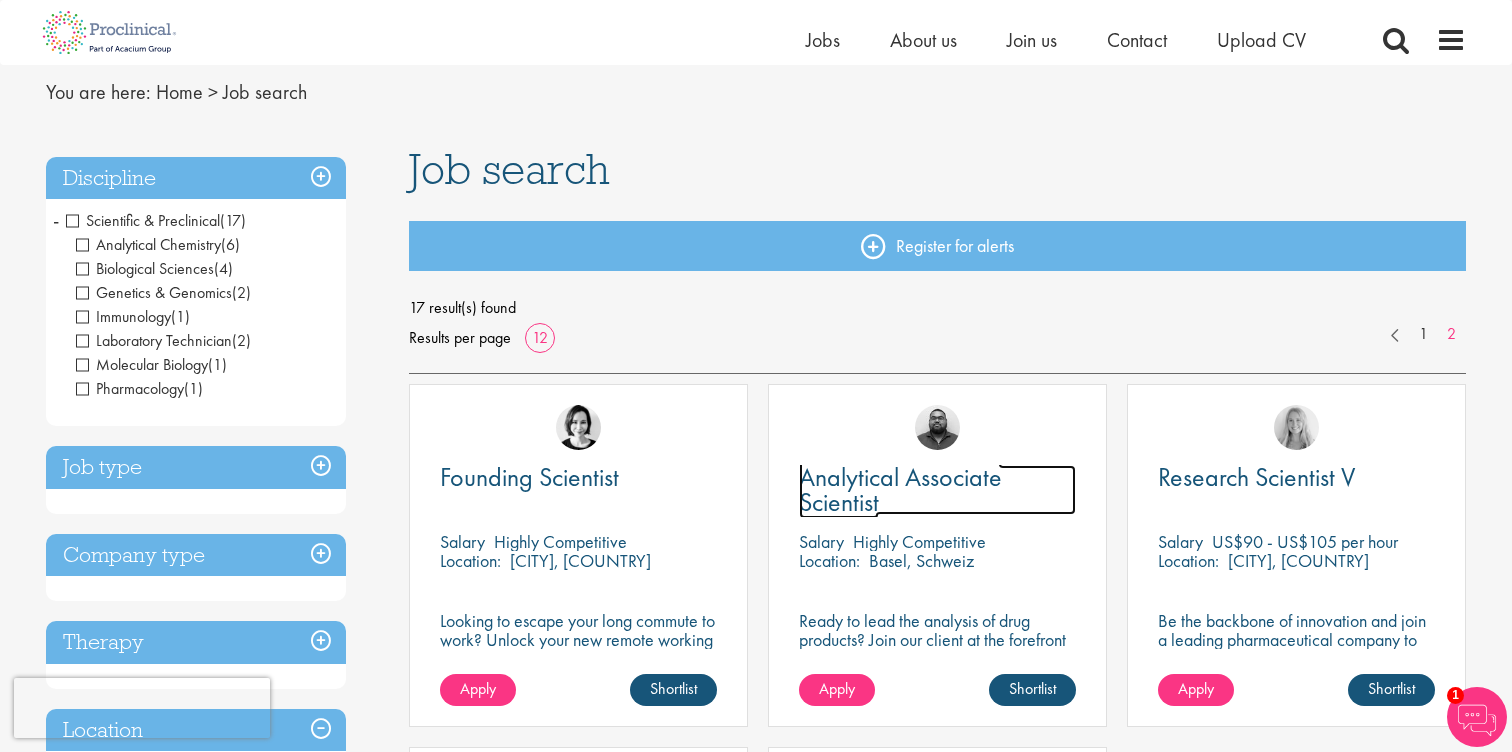 scroll, scrollTop: 51, scrollLeft: 0, axis: vertical 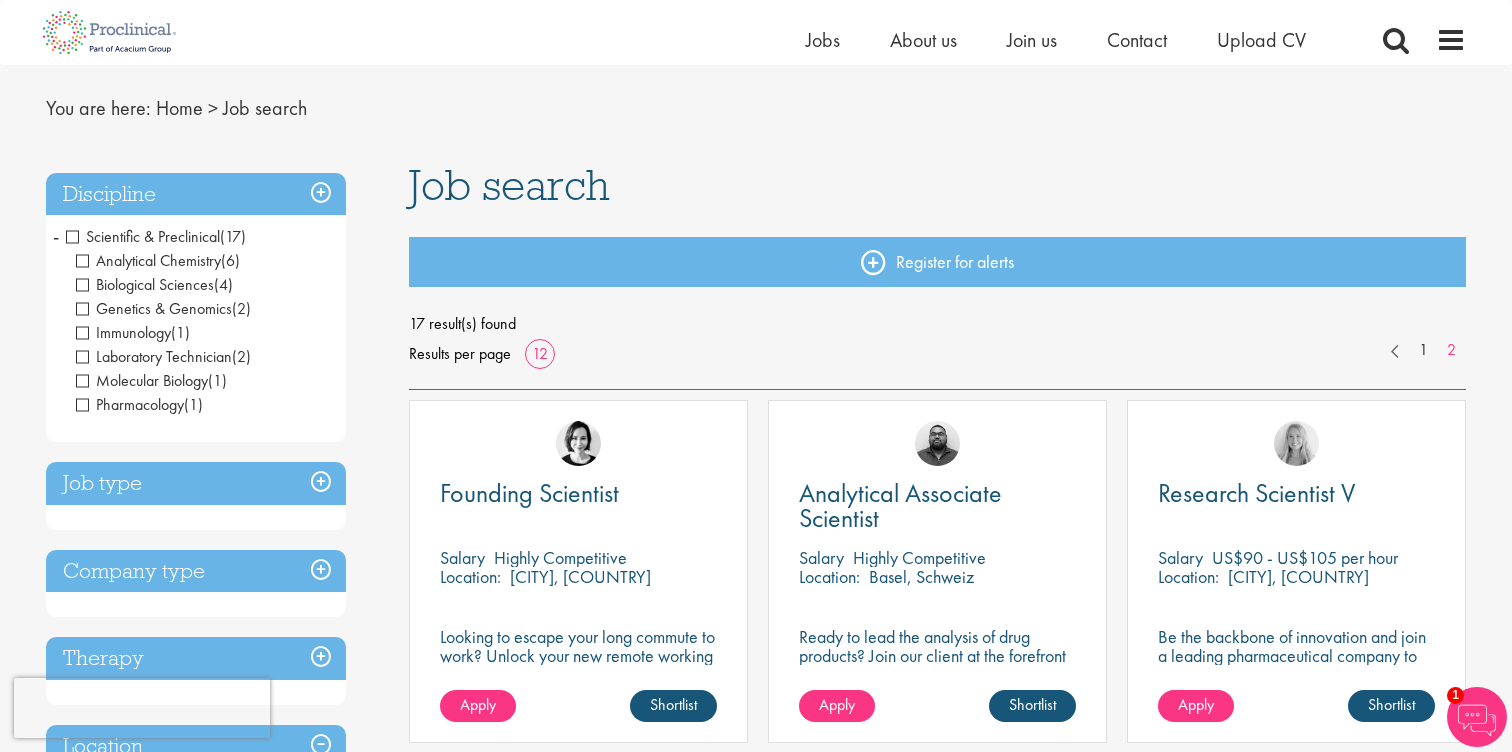 click on "Scientific & Preclinical" at bounding box center (143, 236) 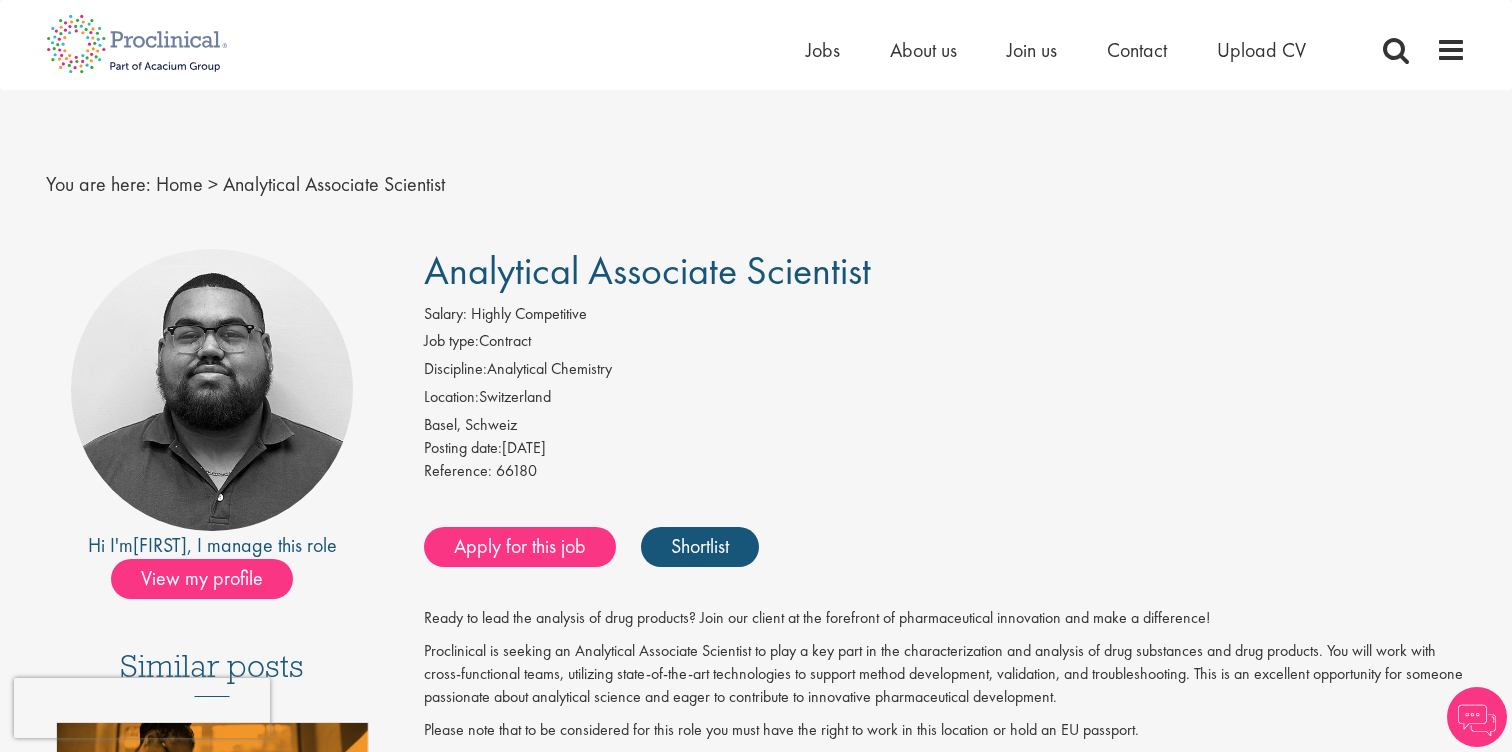 scroll, scrollTop: 0, scrollLeft: 0, axis: both 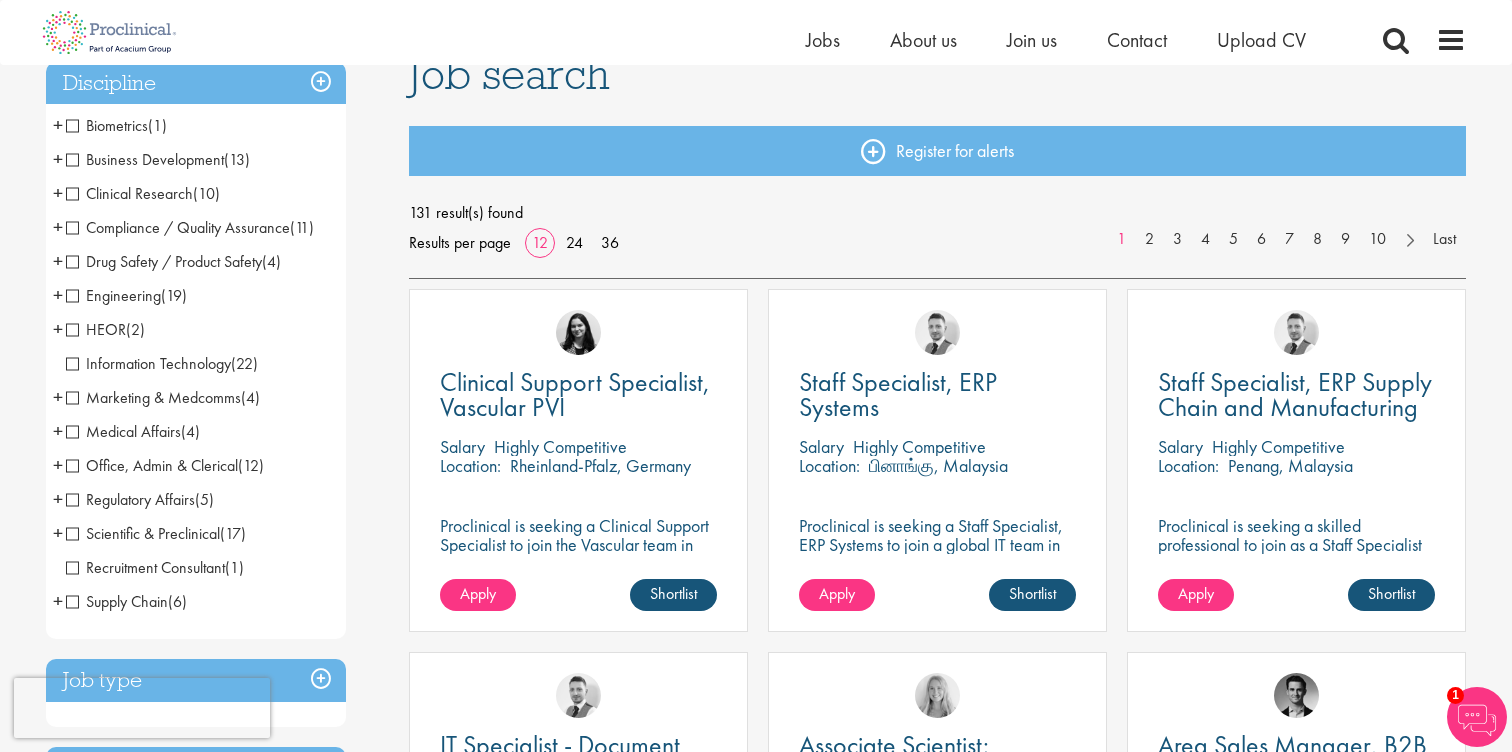 click on "Clinical Research" at bounding box center (129, 193) 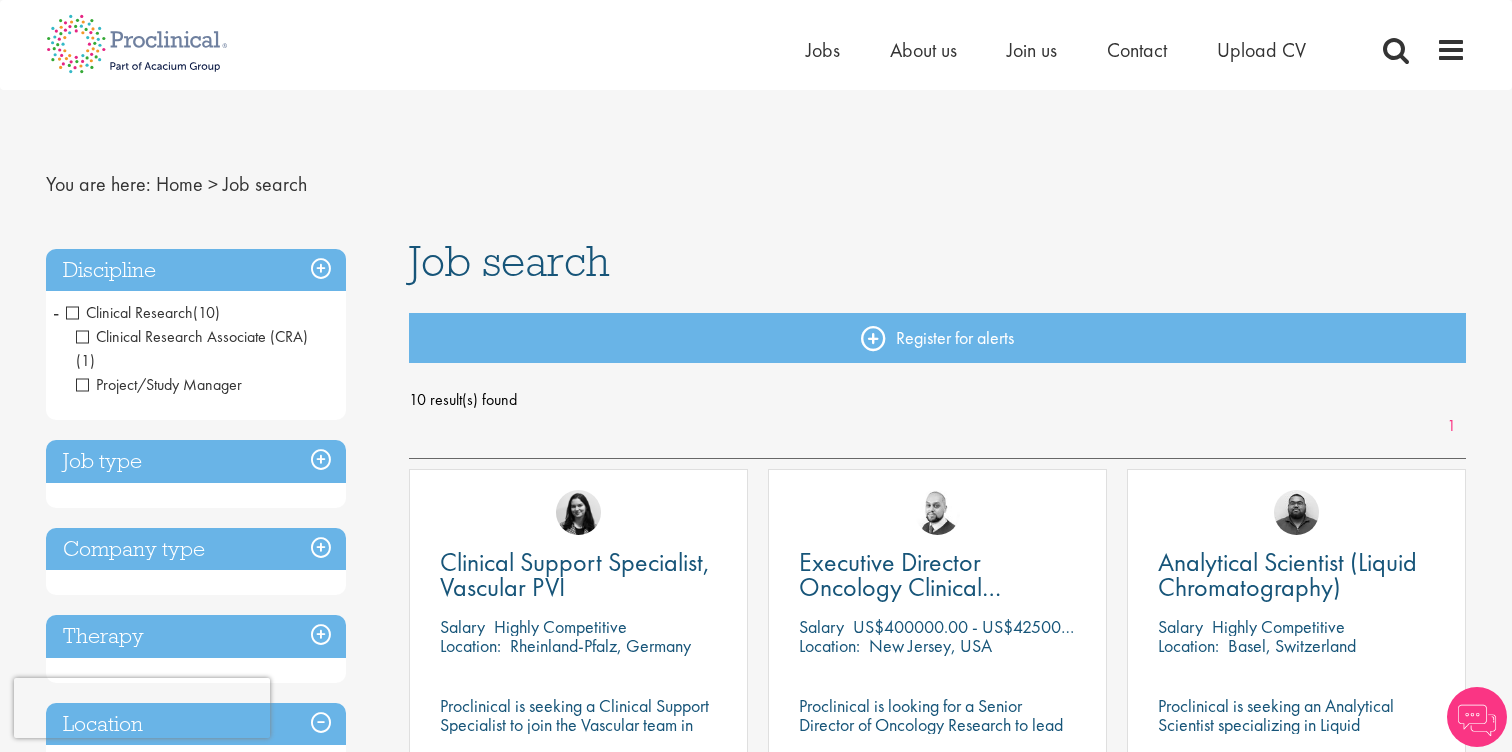 scroll, scrollTop: 0, scrollLeft: 0, axis: both 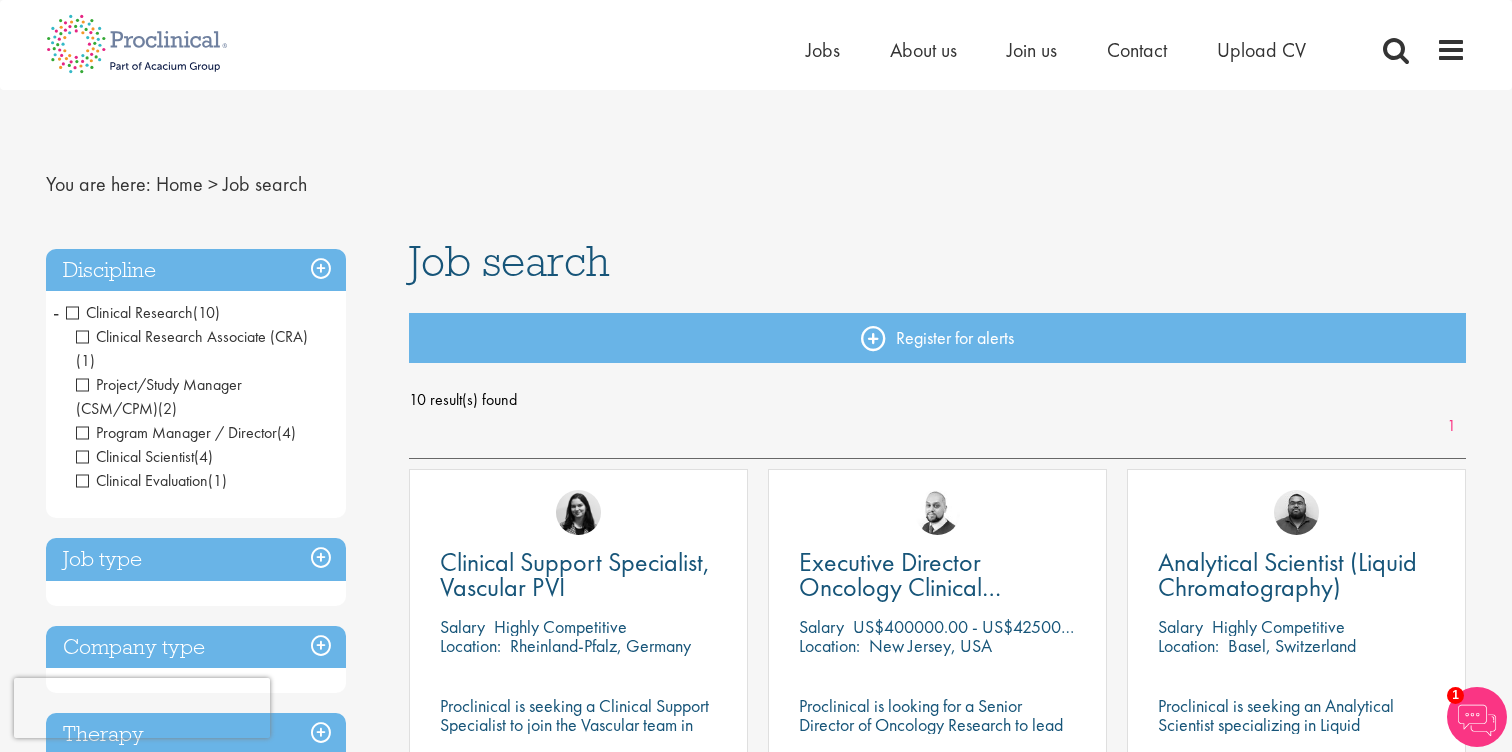 click on "Clinical Research" at bounding box center [129, 312] 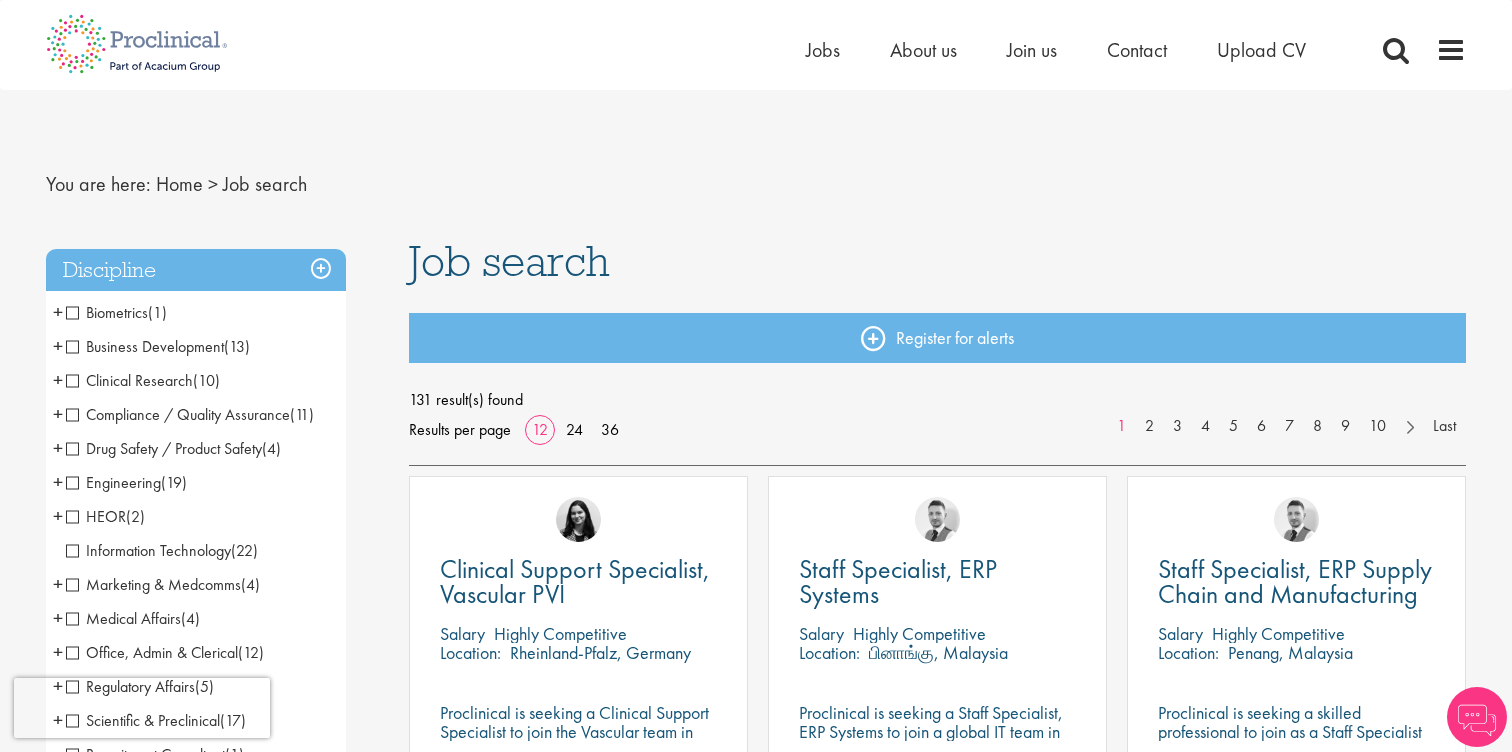 scroll, scrollTop: 0, scrollLeft: 0, axis: both 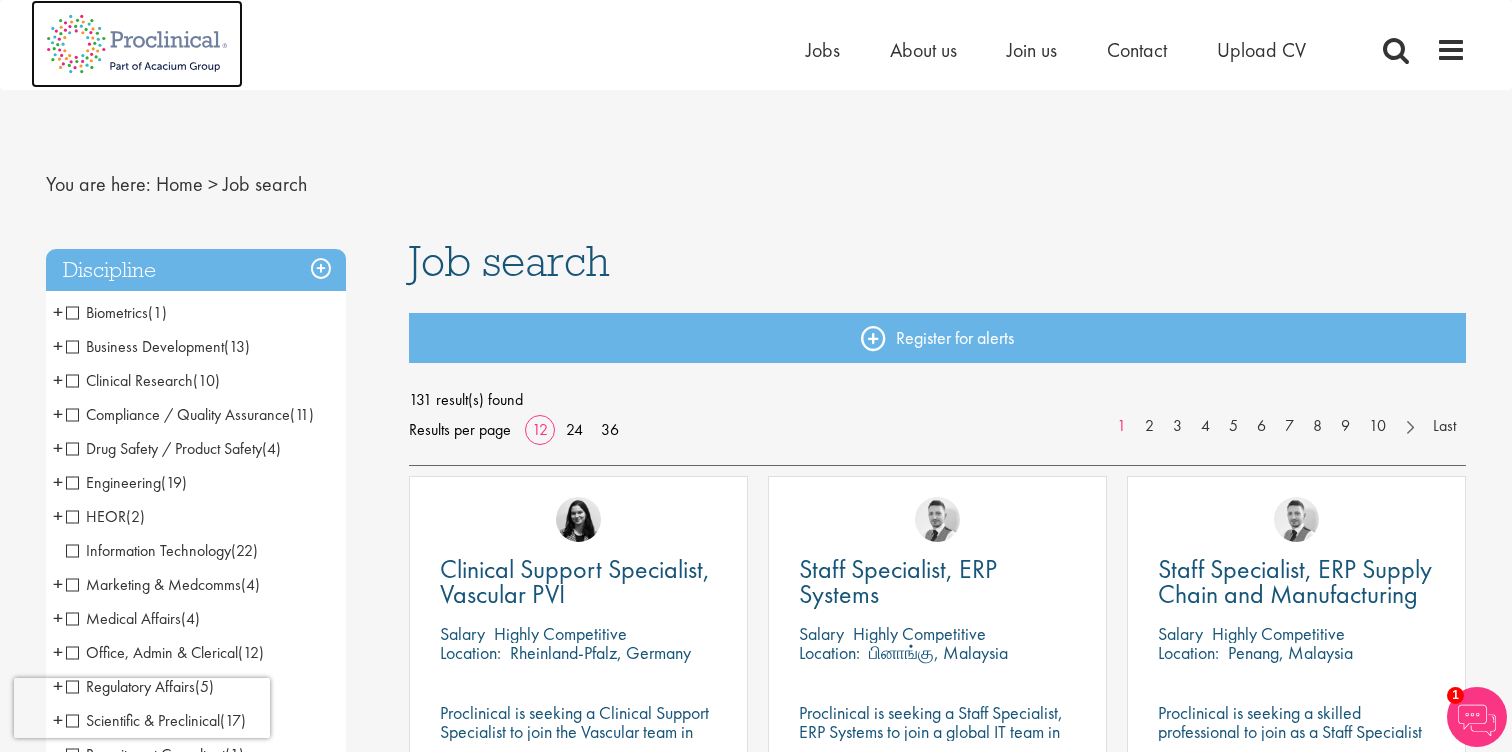 click at bounding box center [137, 44] 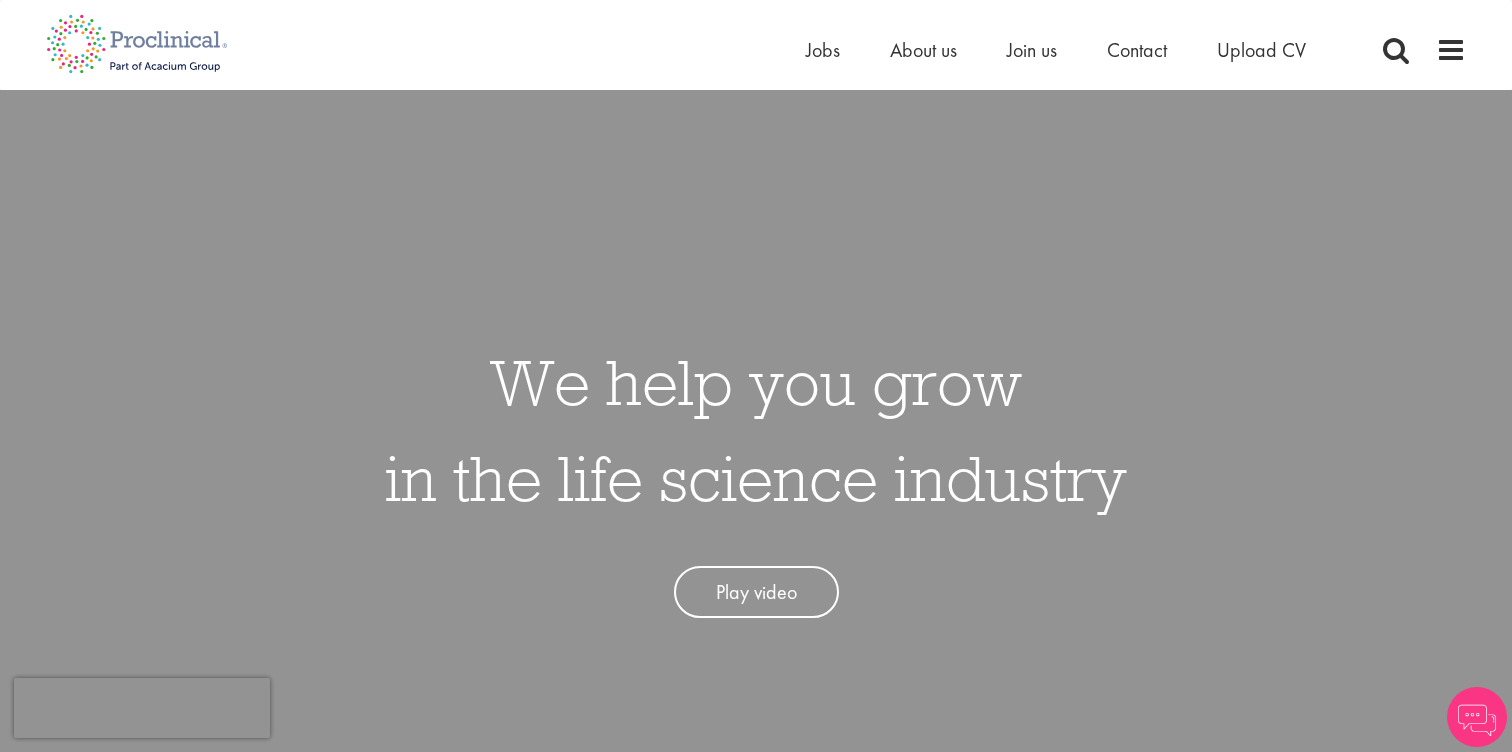 scroll, scrollTop: 0, scrollLeft: 0, axis: both 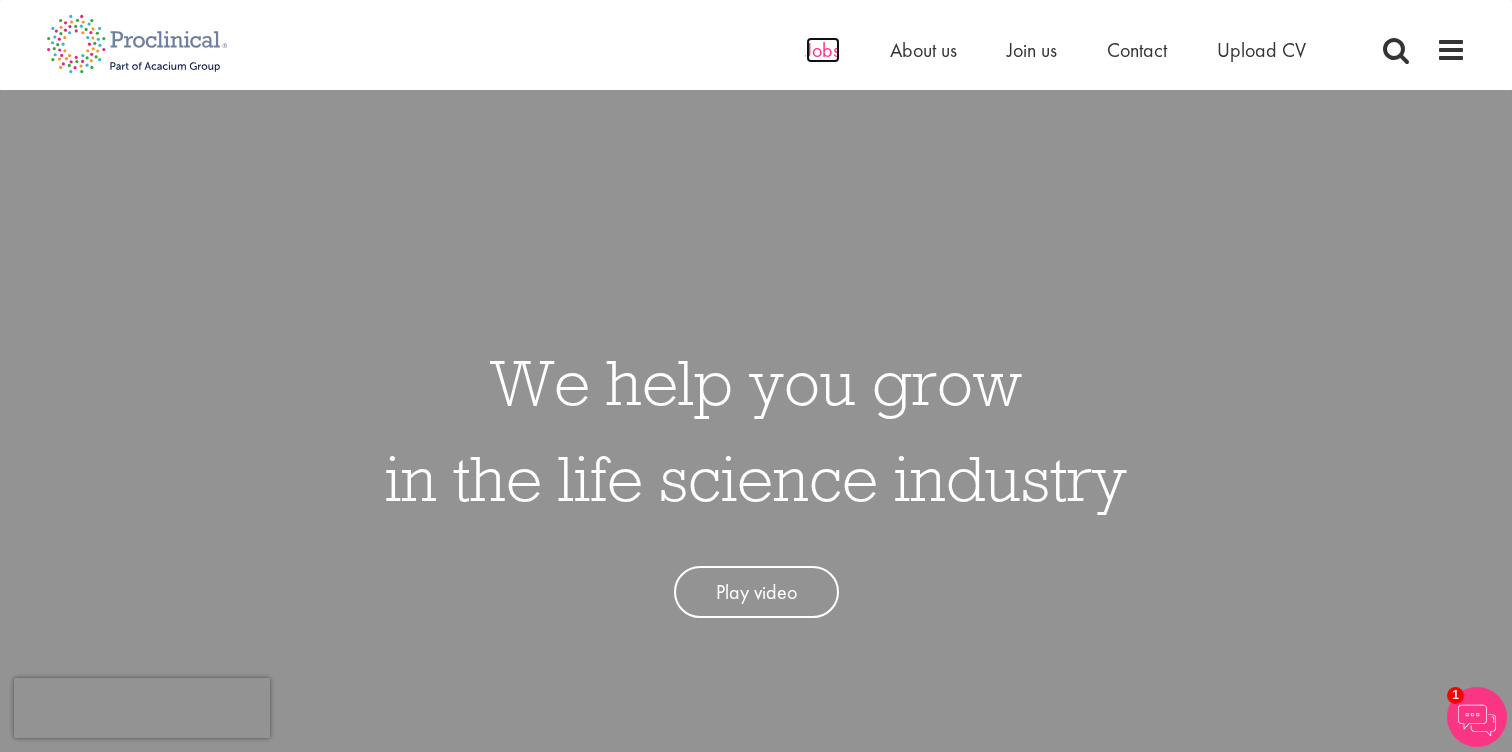 click on "Jobs" at bounding box center (823, 50) 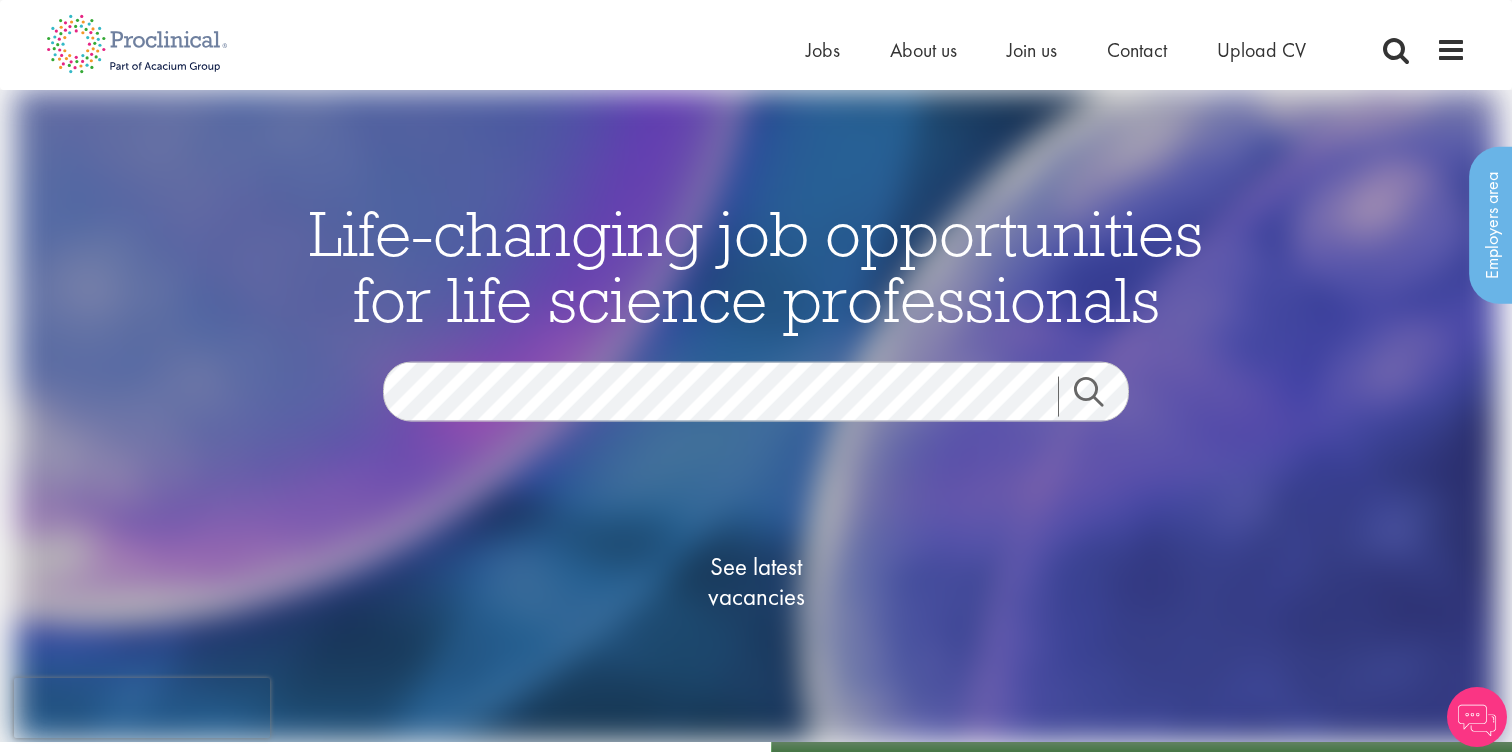 scroll, scrollTop: 0, scrollLeft: 0, axis: both 